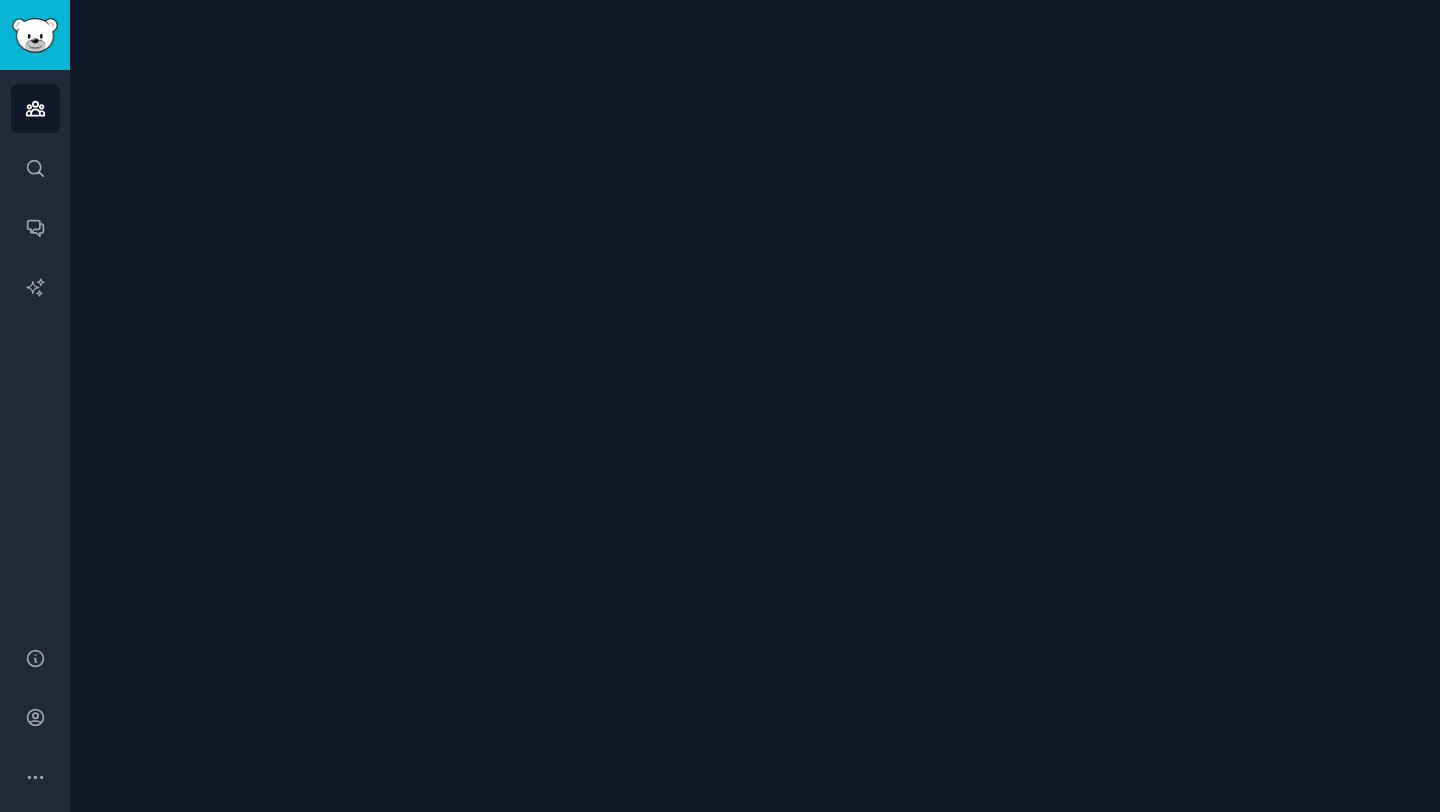 scroll, scrollTop: 0, scrollLeft: 0, axis: both 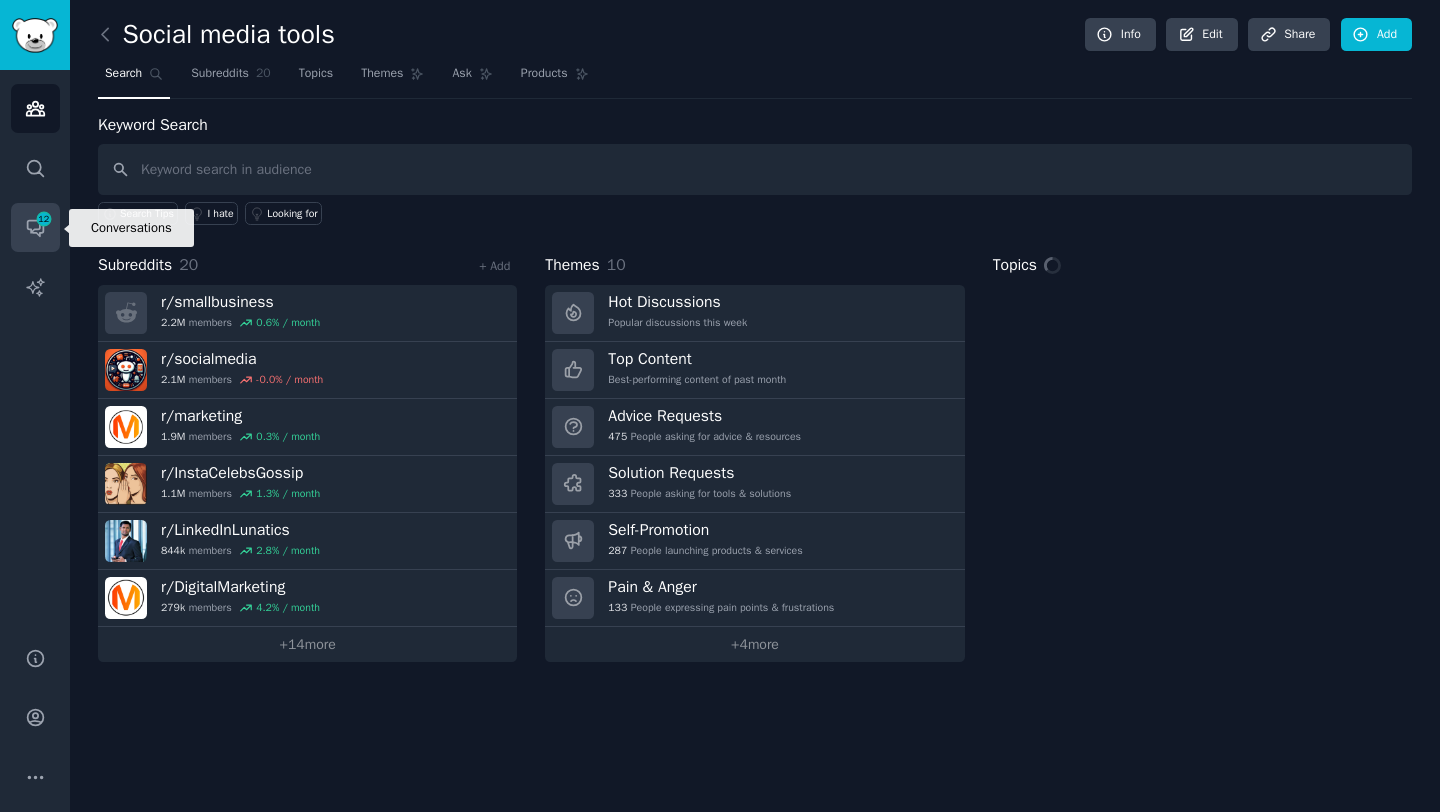 click 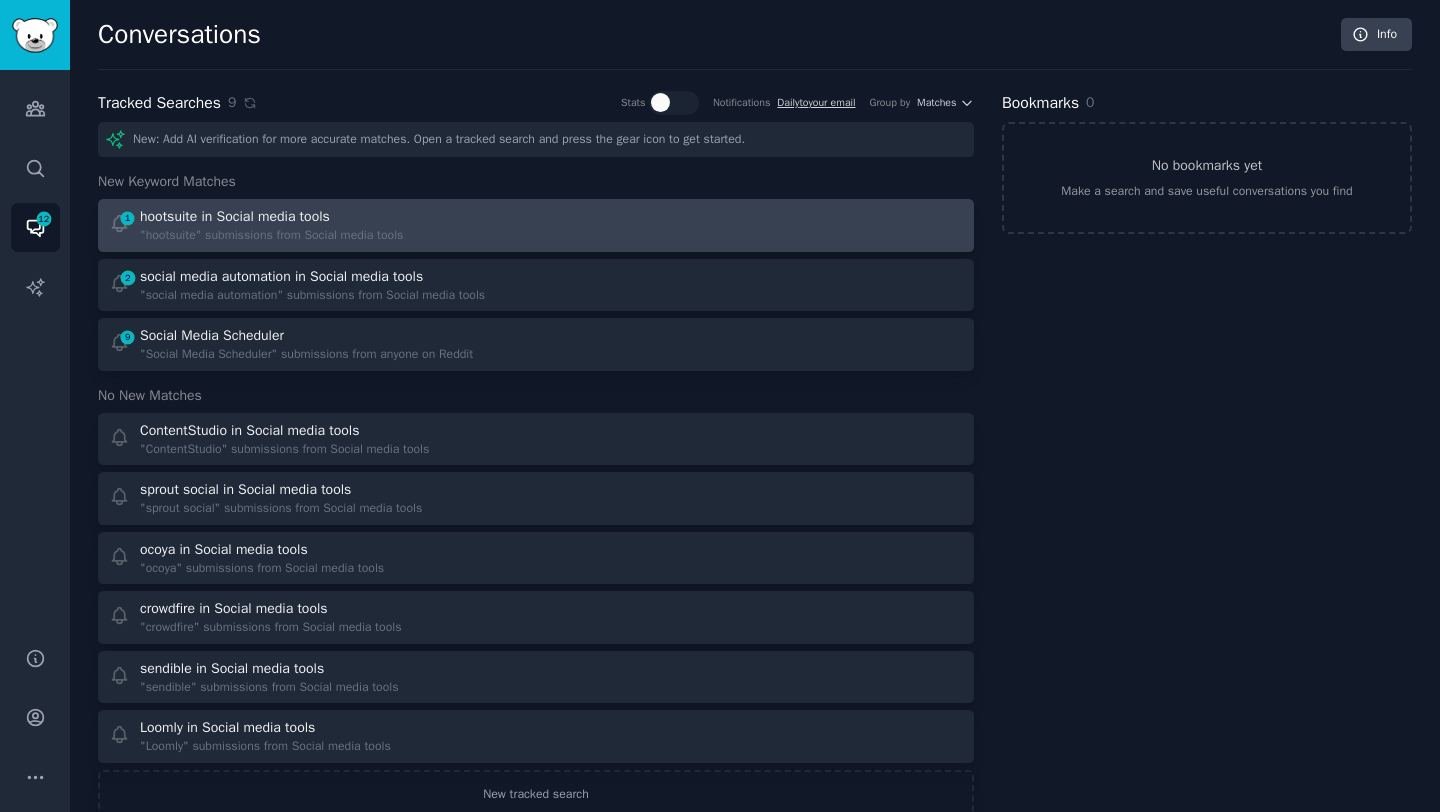 click on ""hootsuite" submissions from Social media tools" at bounding box center (271, 236) 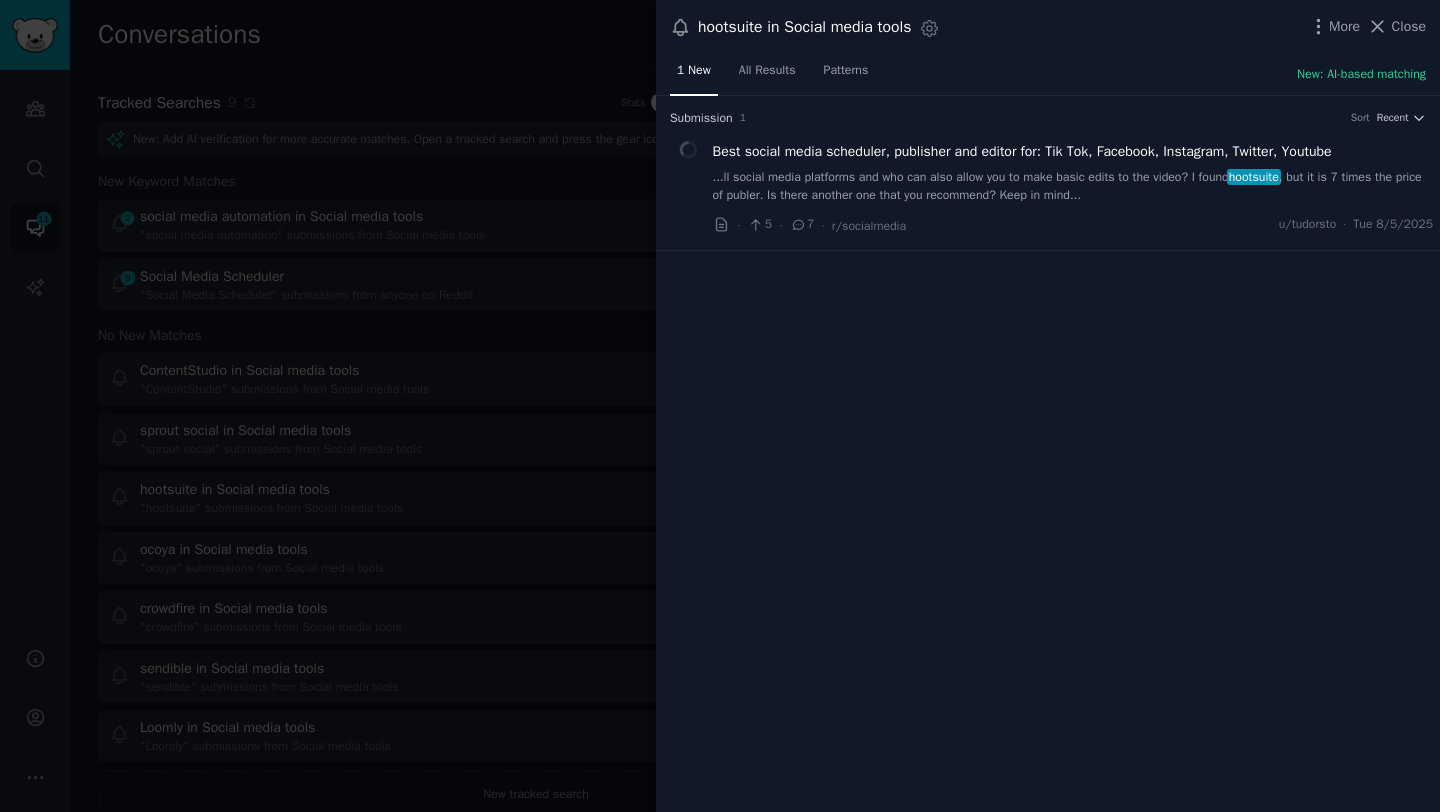 click on "...ll social media platforms and who can also allow you to make basic edits to the video? I found hootsuite , but it is 7 times the price of publer. Is there another one that you recommend?
Keep in mind..." at bounding box center [1073, 186] 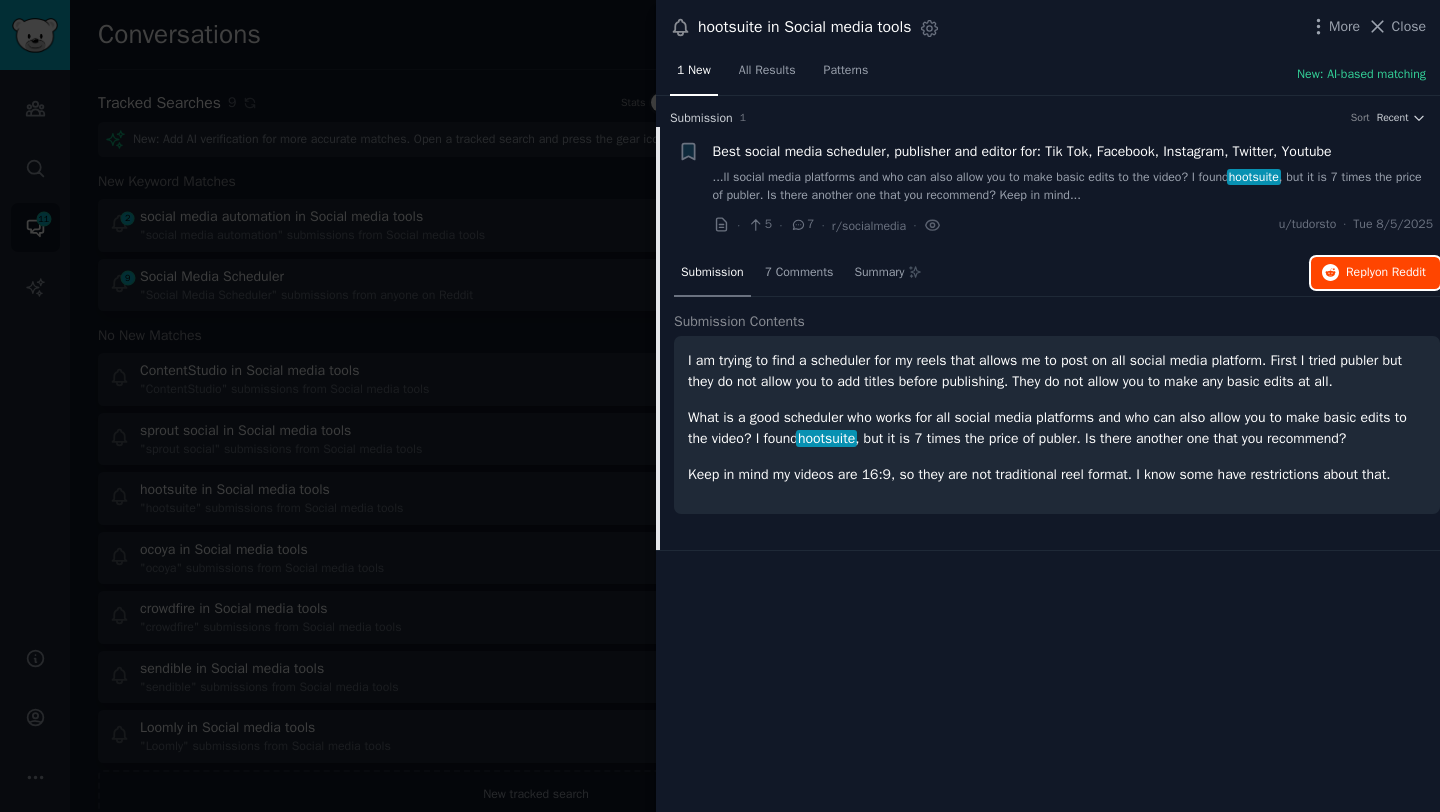 click on "Reply  on Reddit" at bounding box center [1386, 273] 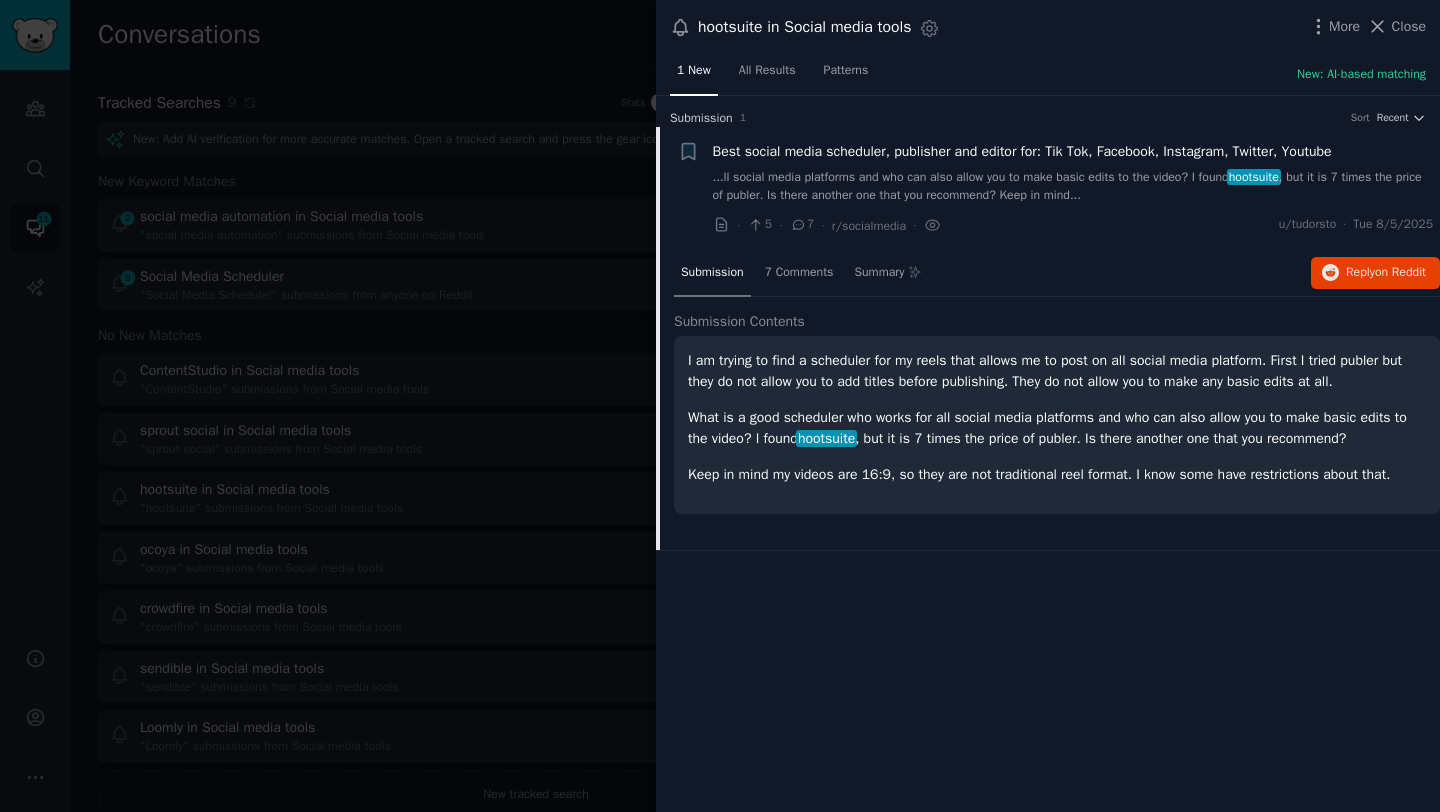 click at bounding box center (720, 406) 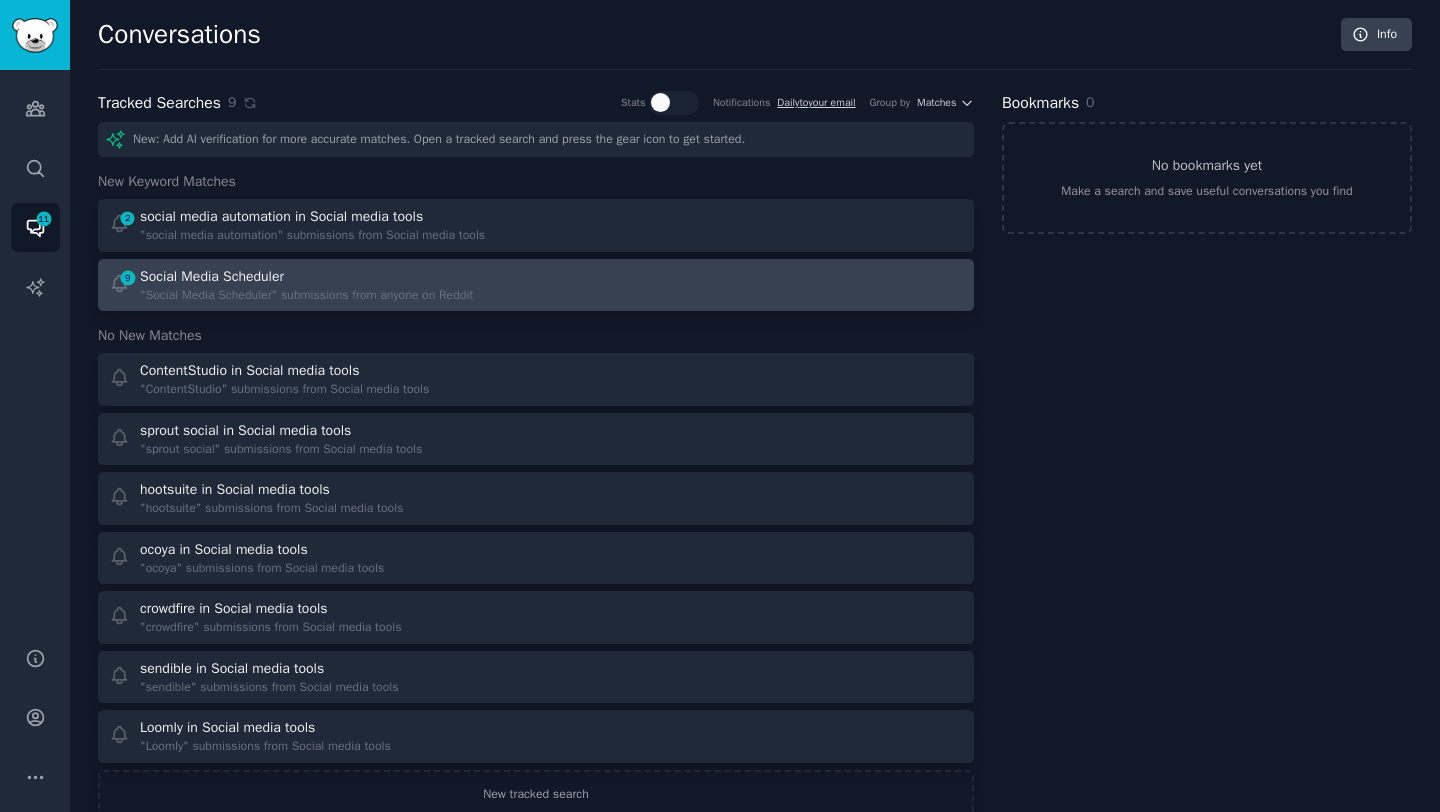 click on "Social Media Scheduler" at bounding box center (212, 276) 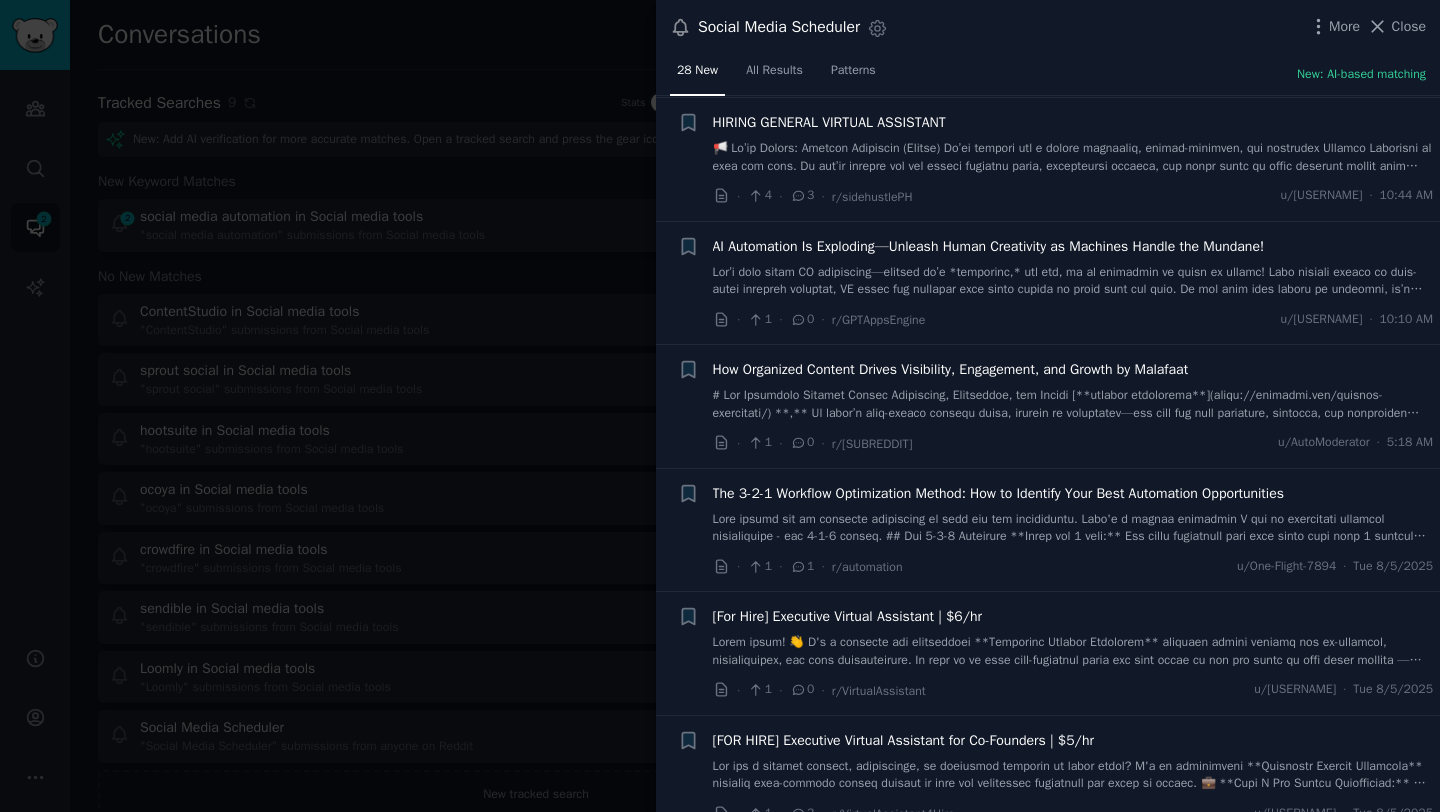 scroll, scrollTop: 299, scrollLeft: 0, axis: vertical 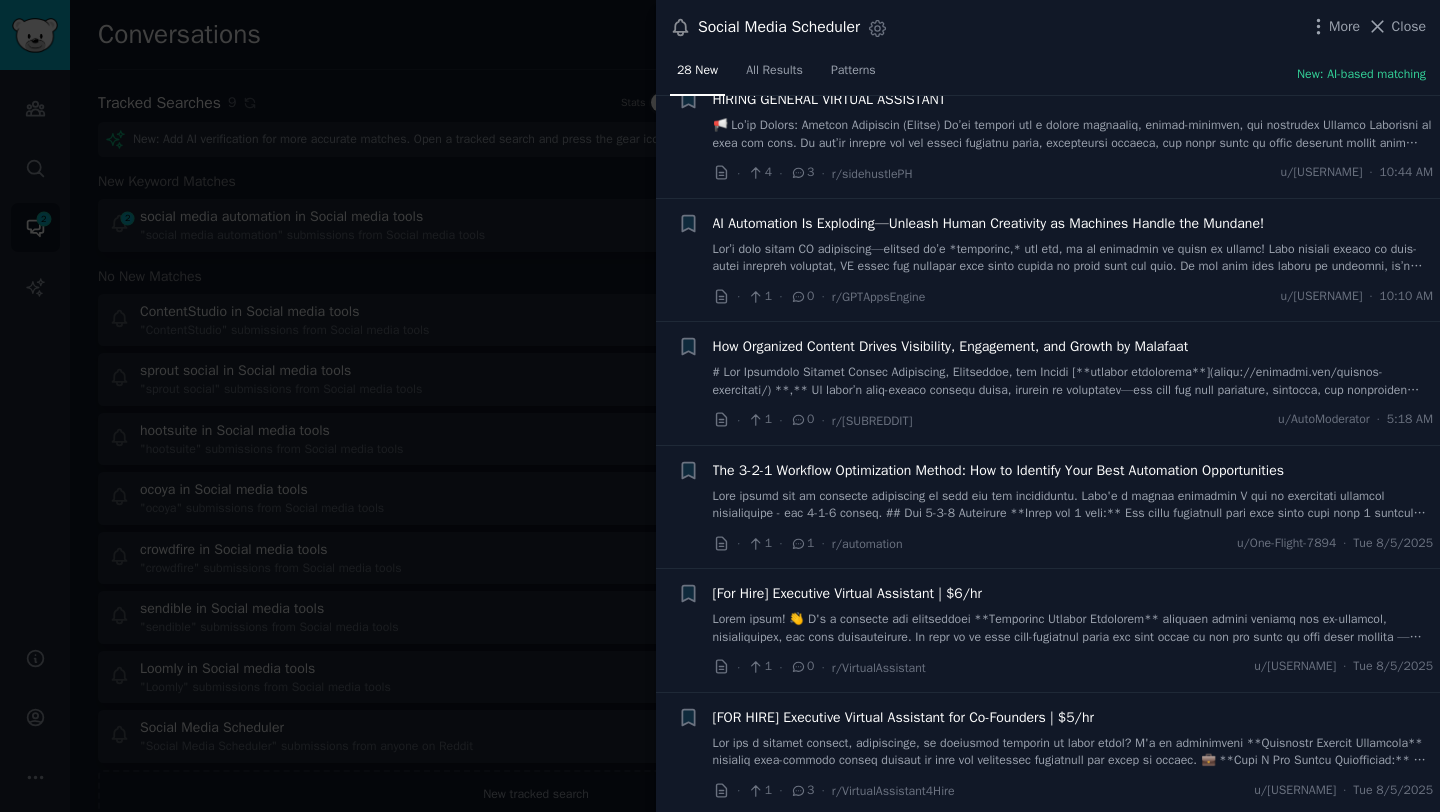 click at bounding box center (720, 406) 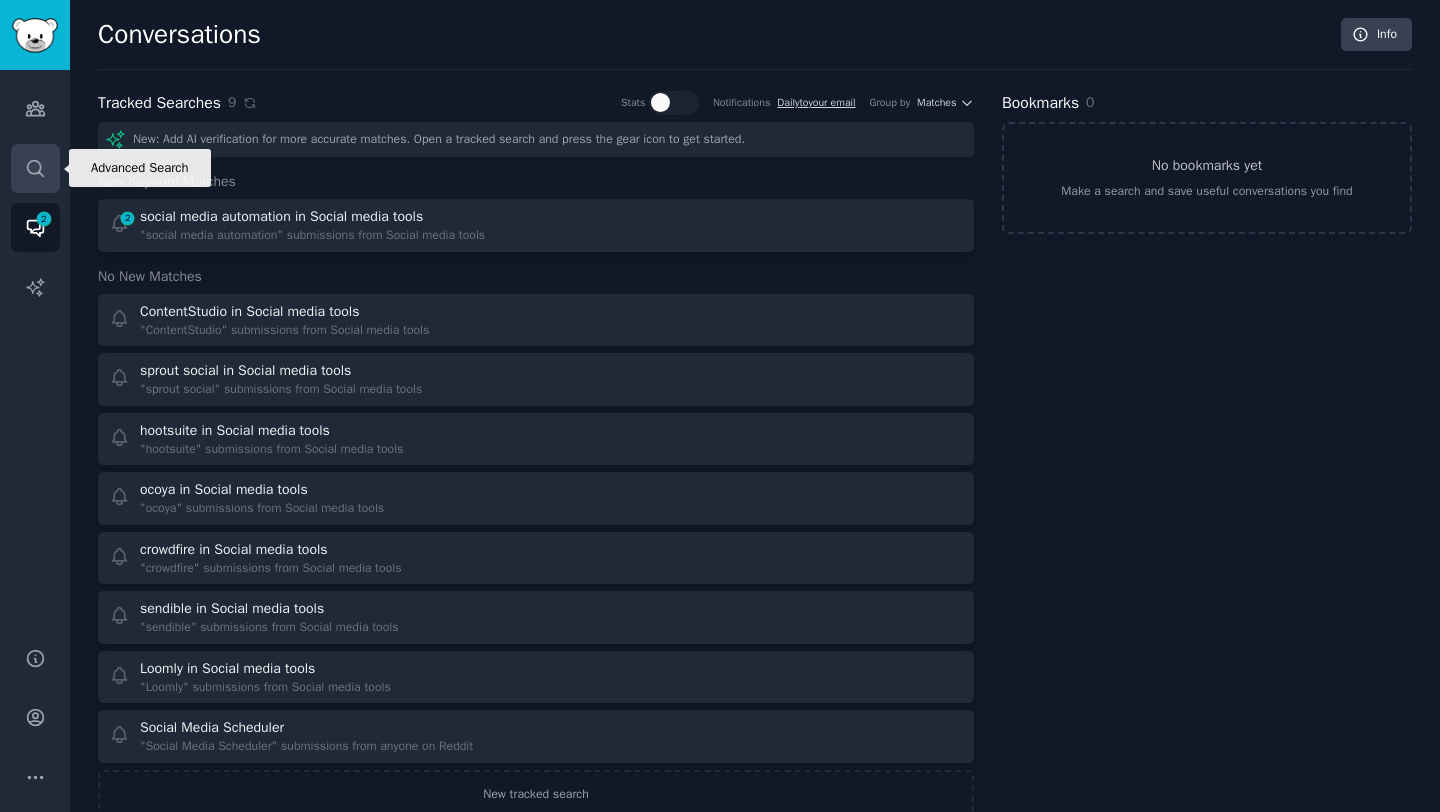 click on "Search" at bounding box center [35, 168] 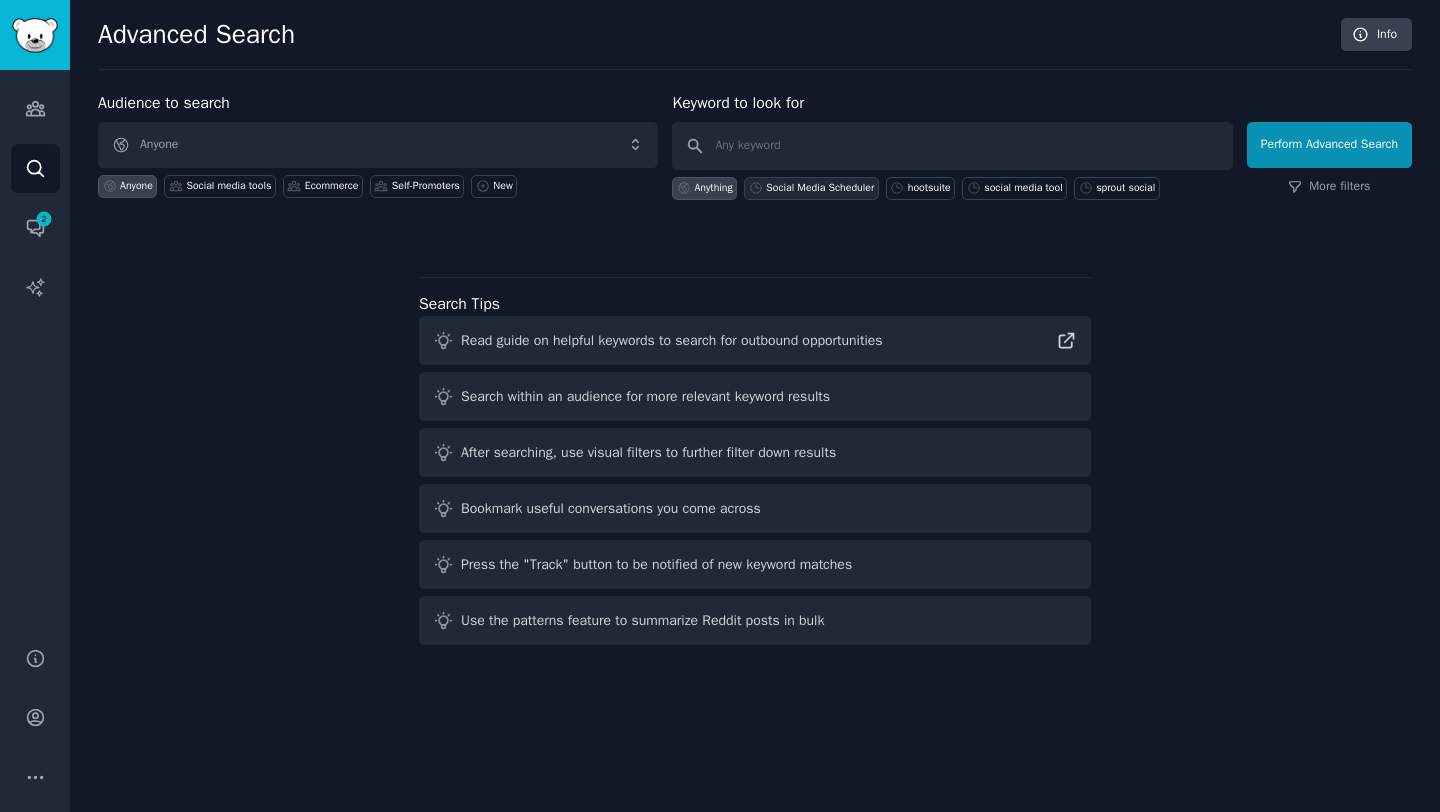click on "Social Media Scheduler" at bounding box center [820, 188] 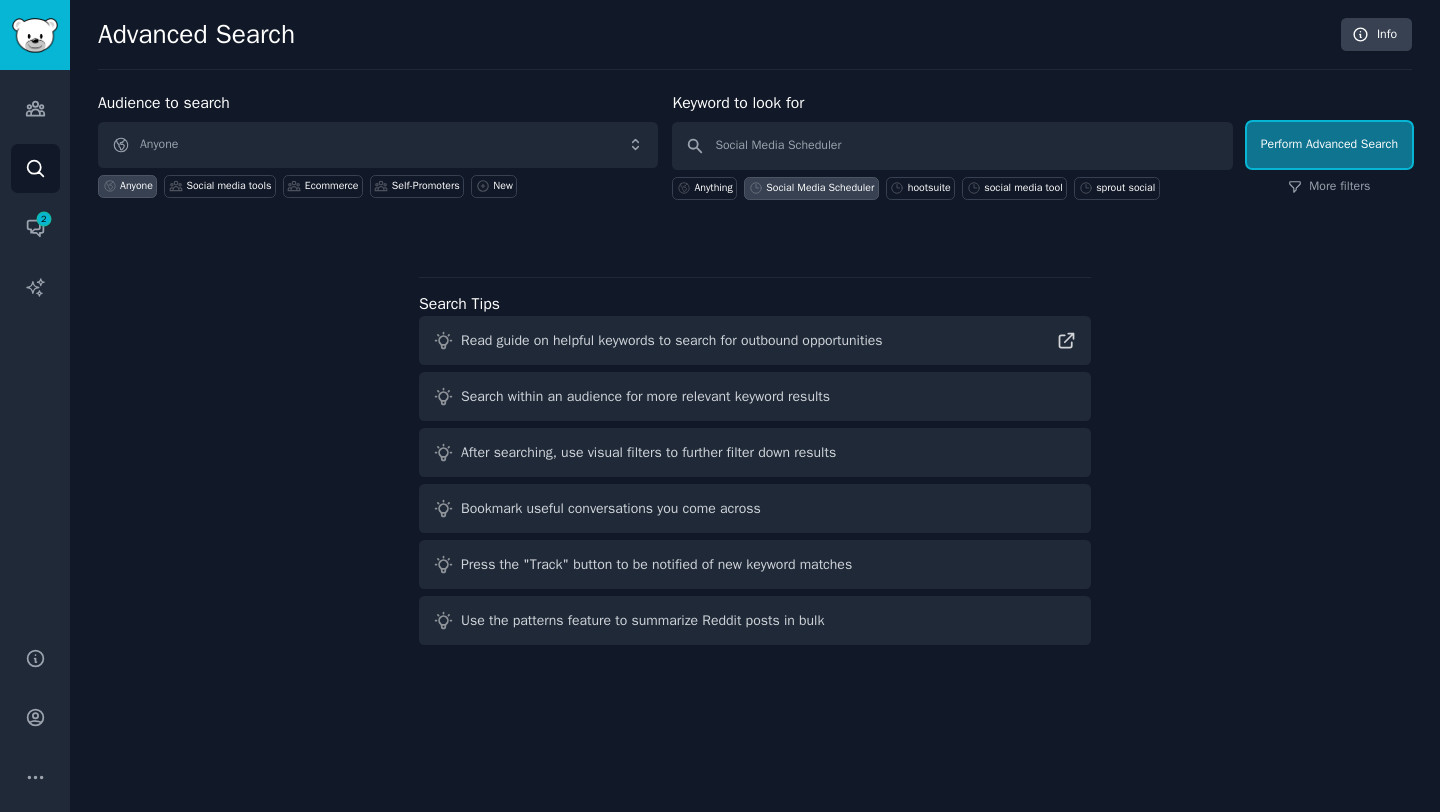 click on "Perform Advanced Search" at bounding box center [1329, 145] 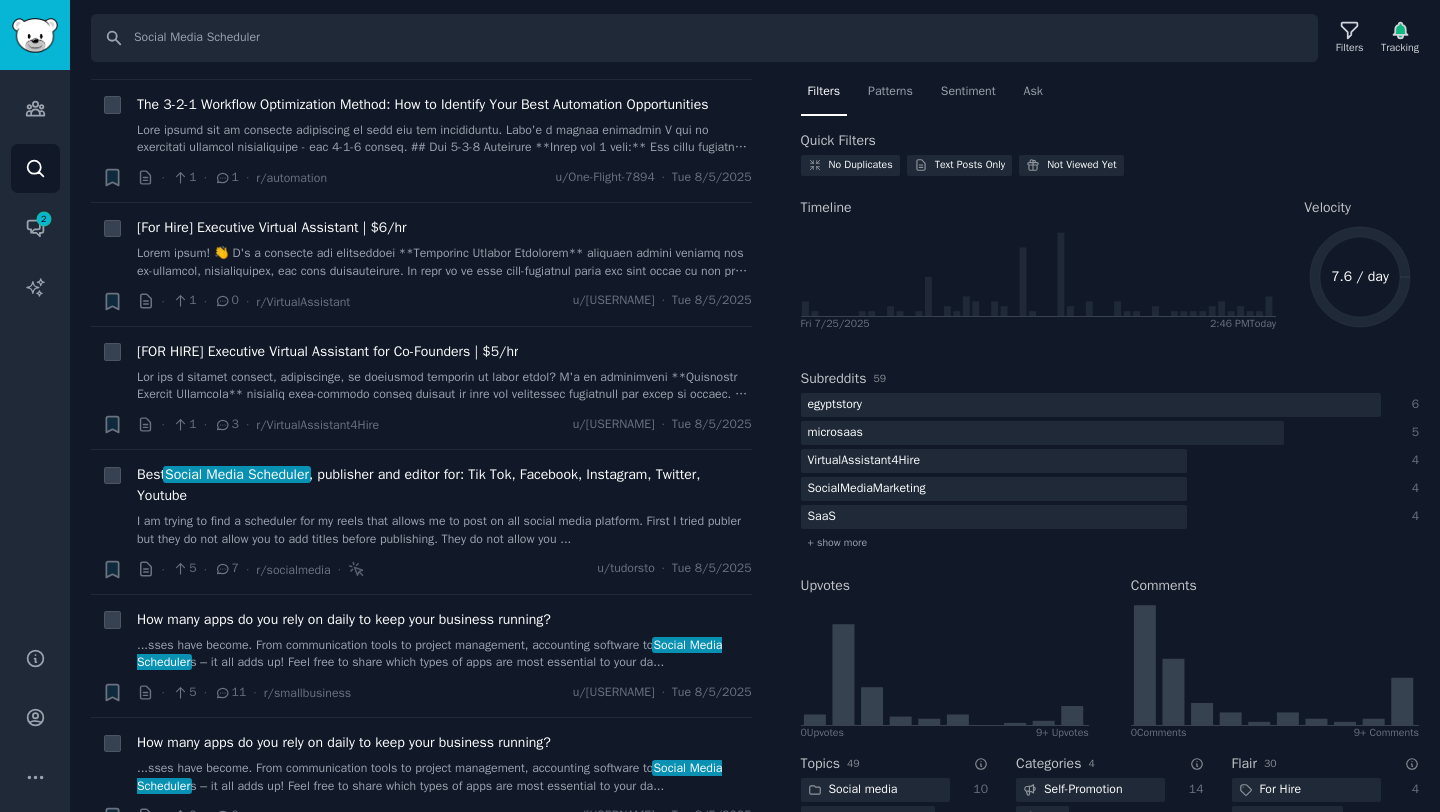 scroll, scrollTop: 879, scrollLeft: 0, axis: vertical 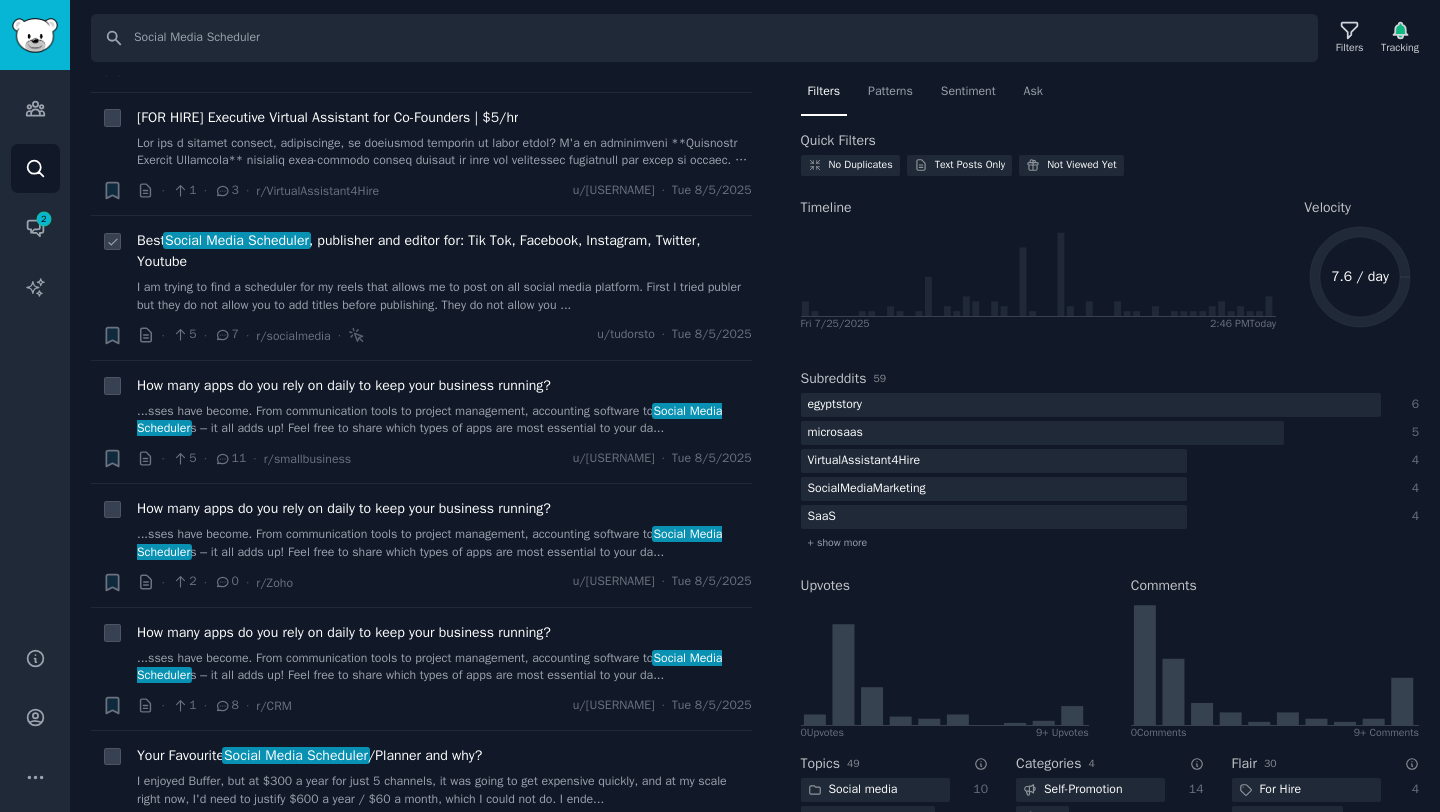click on "I am trying to find a scheduler for my reels that allows me to post on all social media platform. First I tried publer but they do not allow you to add titles before publishing. They do not allow you ..." at bounding box center (444, 296) 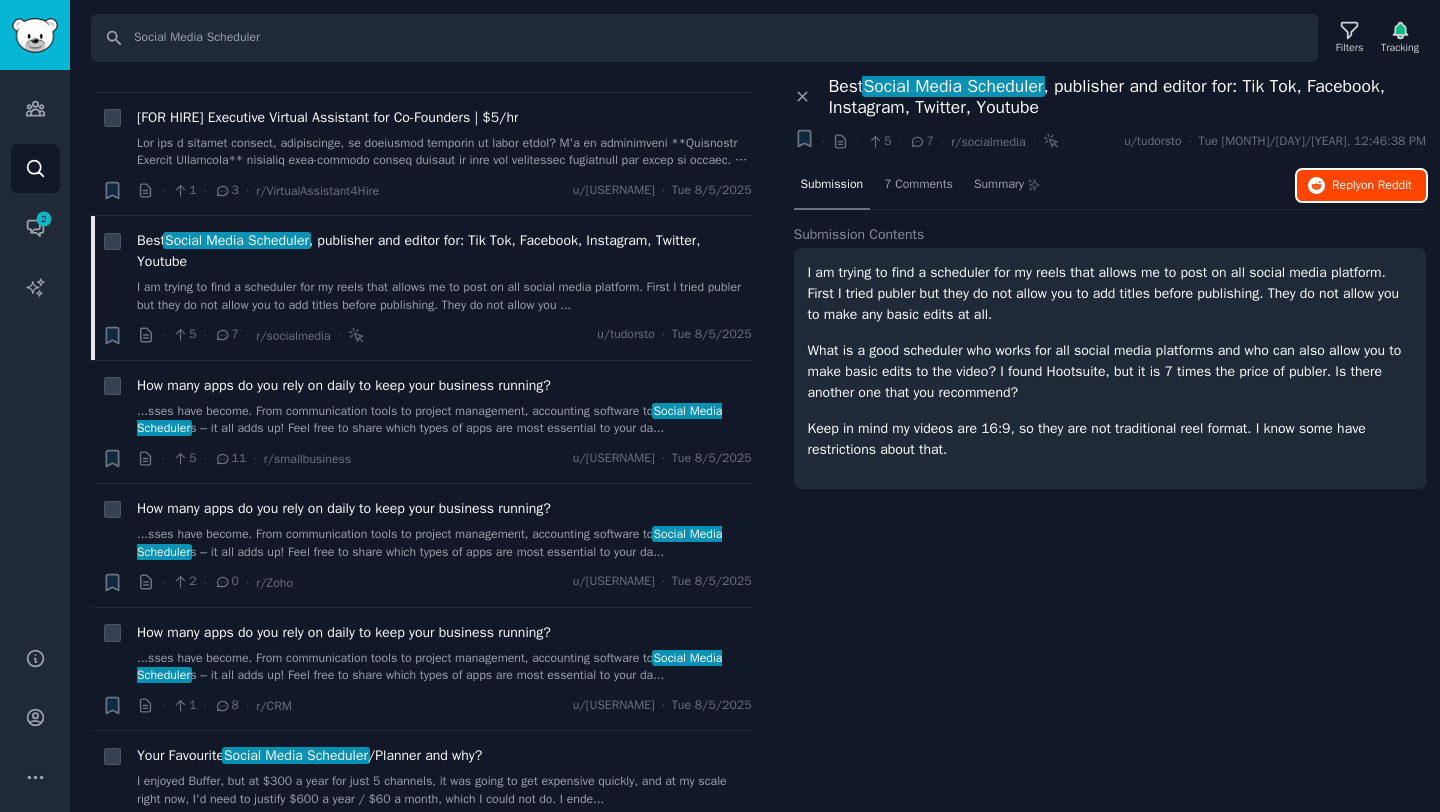 click on "Reply  on Reddit" at bounding box center (1372, 186) 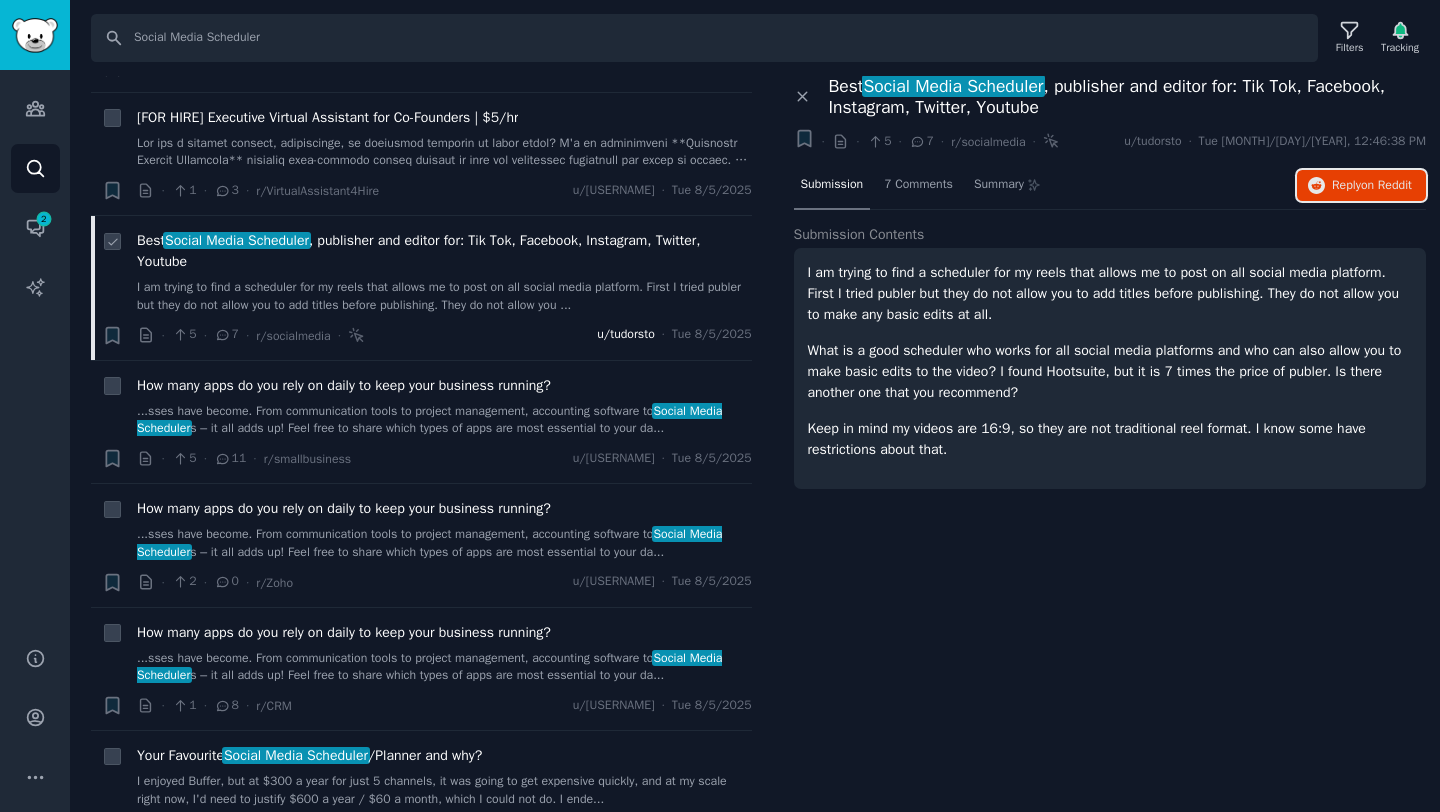 scroll, scrollTop: 960, scrollLeft: 0, axis: vertical 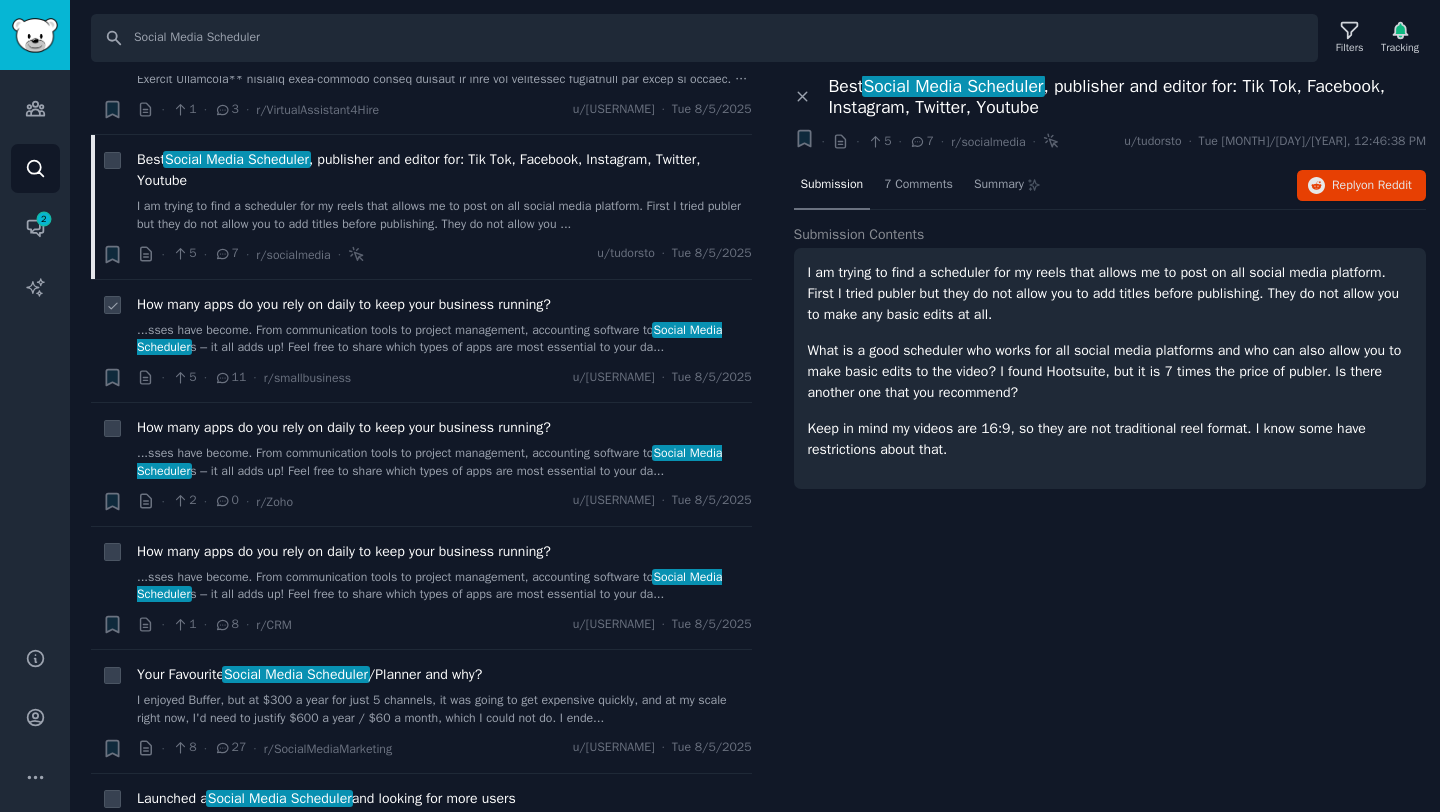 click on "...sses have become. From communication tools to project management, accounting software to  Social Media Scheduler s – it all adds up!
Feel free to share which types of apps are most essential to your da..." at bounding box center (444, 339) 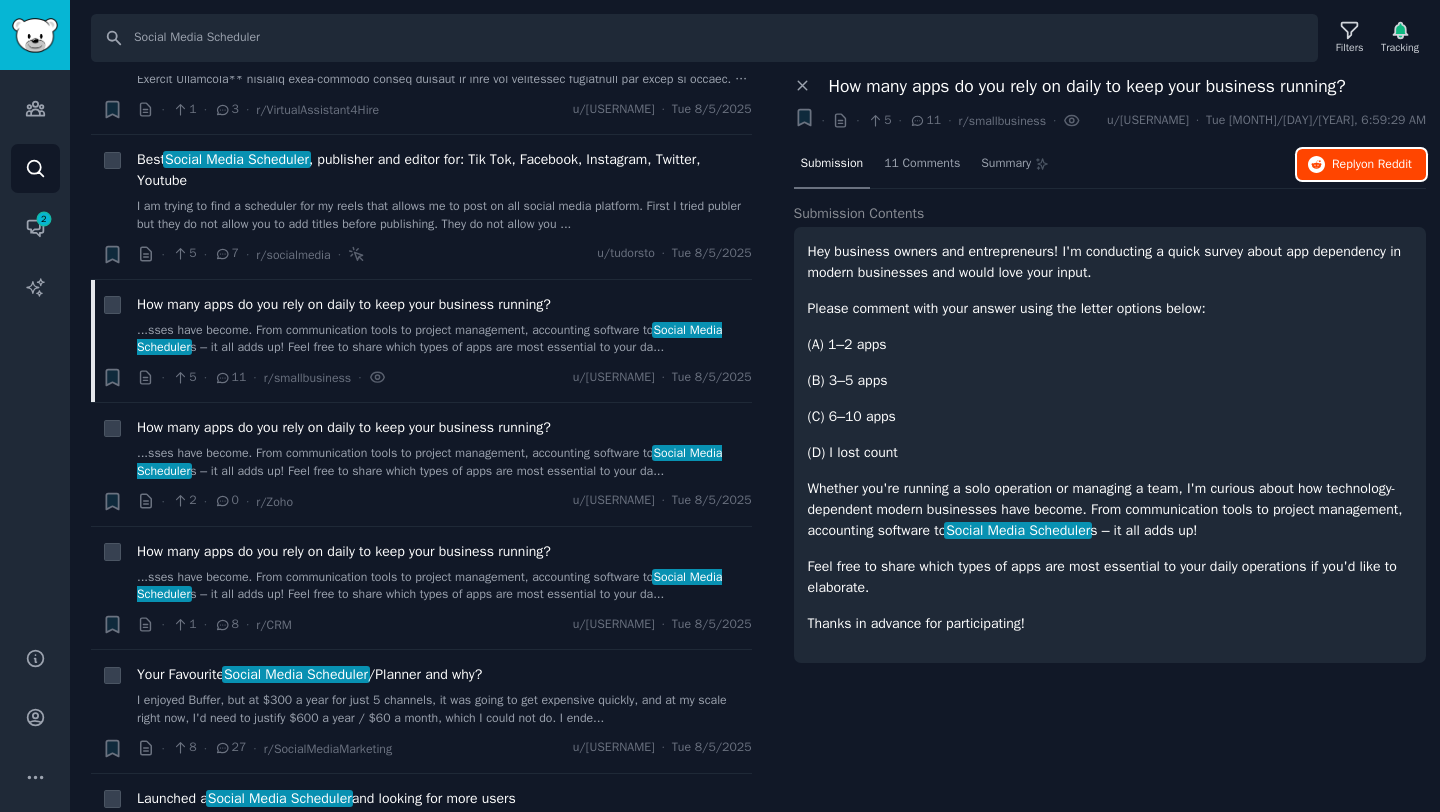 click on "Reply  on Reddit" at bounding box center (1361, 165) 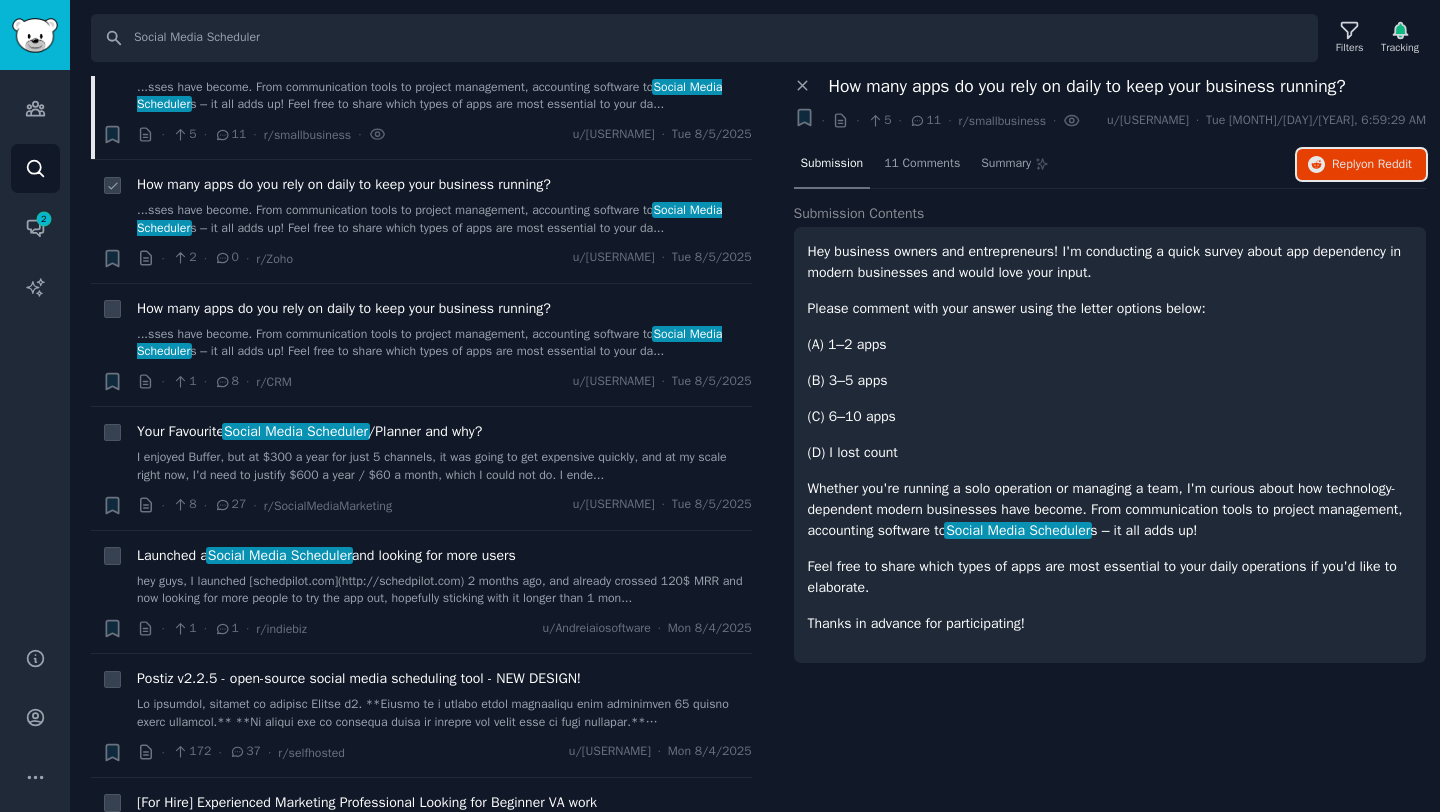 scroll, scrollTop: 1216, scrollLeft: 0, axis: vertical 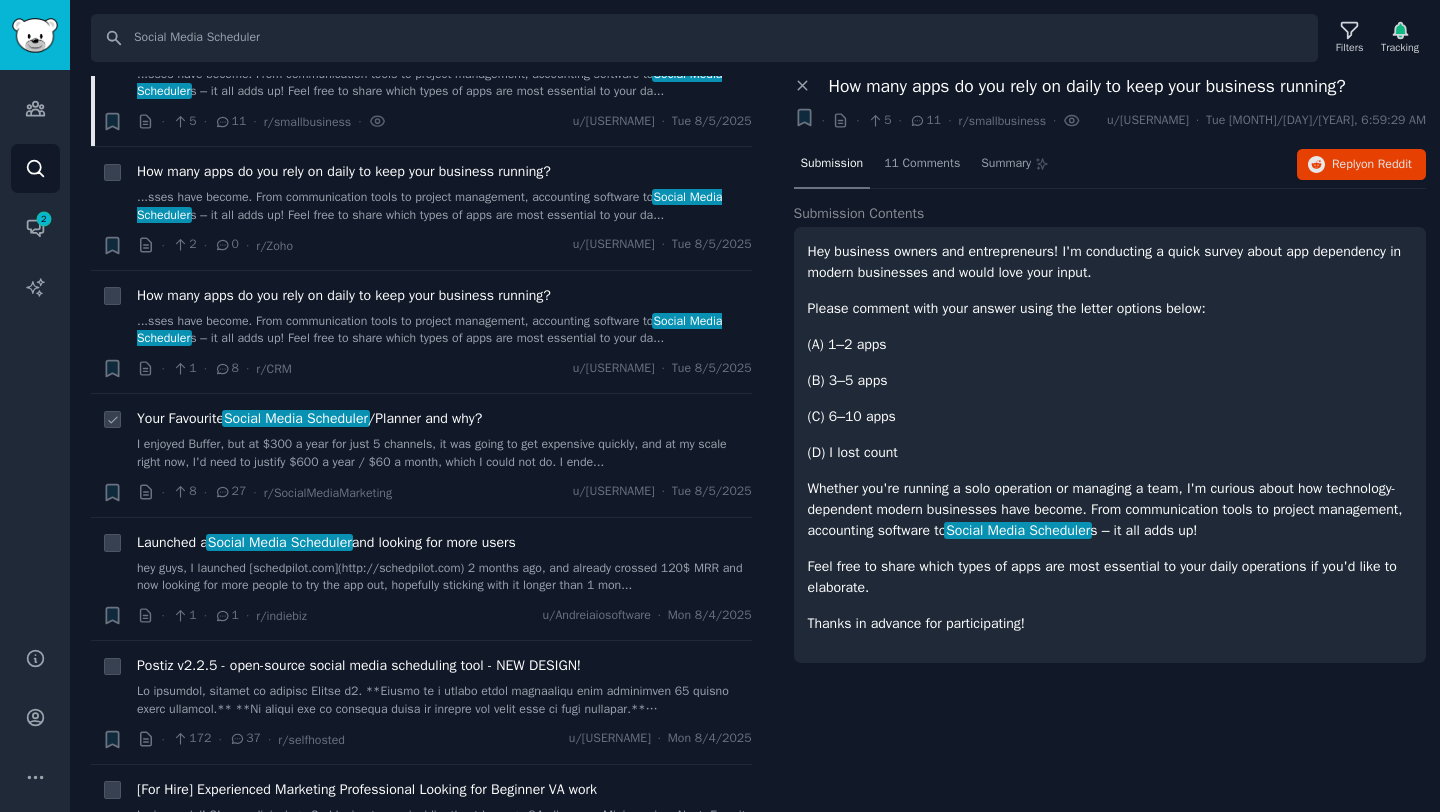 click on "I enjoyed Buffer, but at $300 a year for just 5 channels, it was going to get expensive quickly, and at my scale right now, I'd need to justify $600 a year / $60 a month, which I could not do.
I ende..." at bounding box center (444, 453) 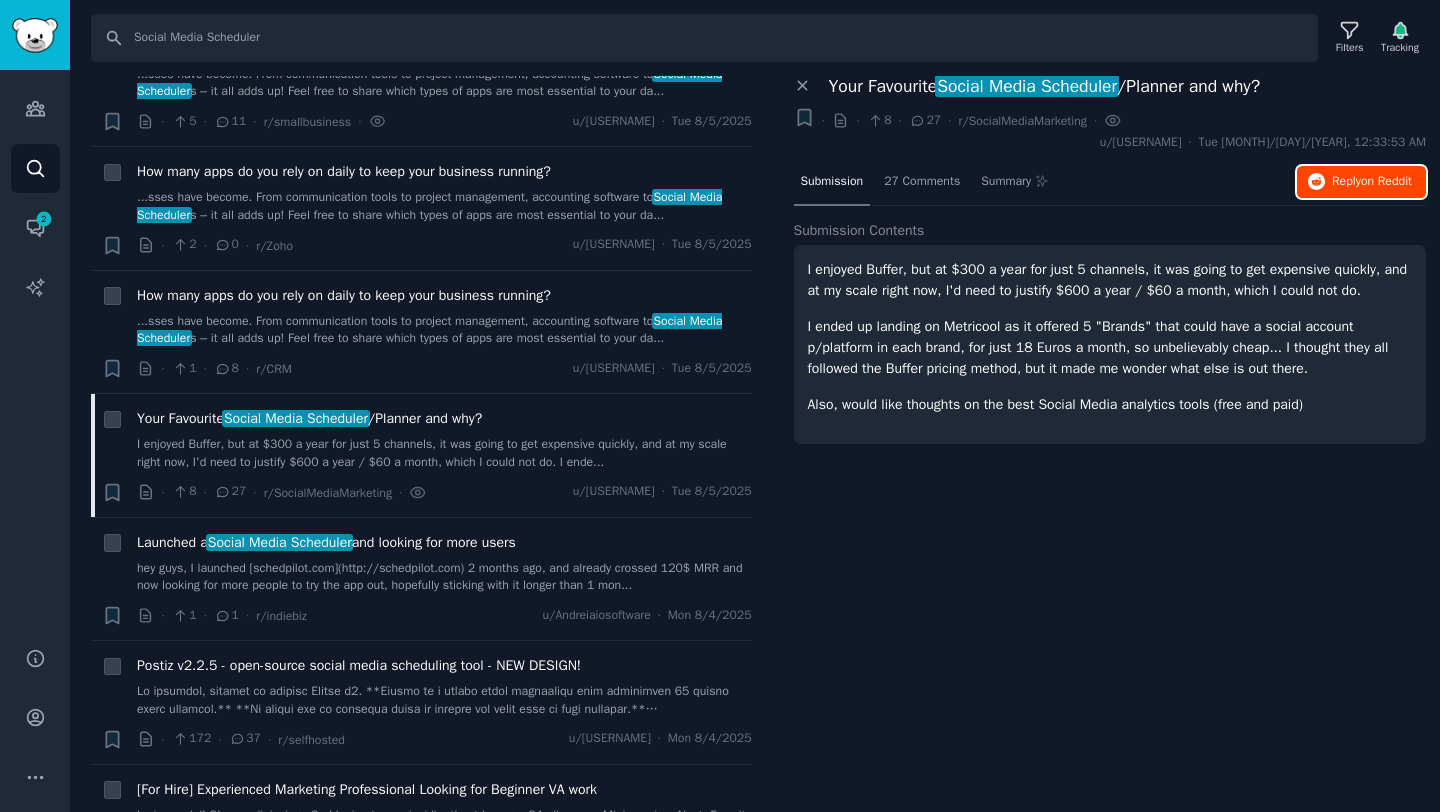 click on "Reply  on Reddit" at bounding box center [1372, 182] 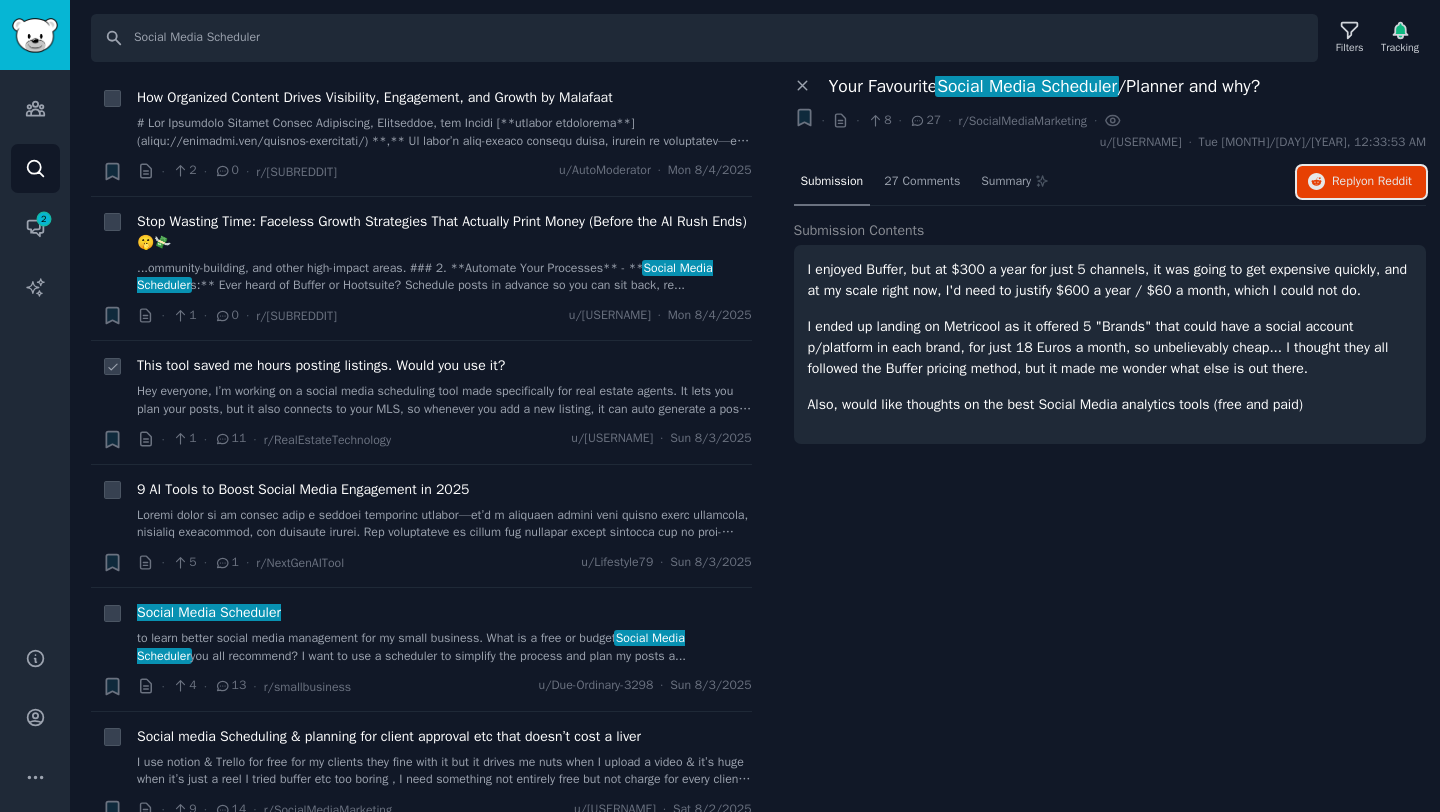 scroll, scrollTop: 2033, scrollLeft: 0, axis: vertical 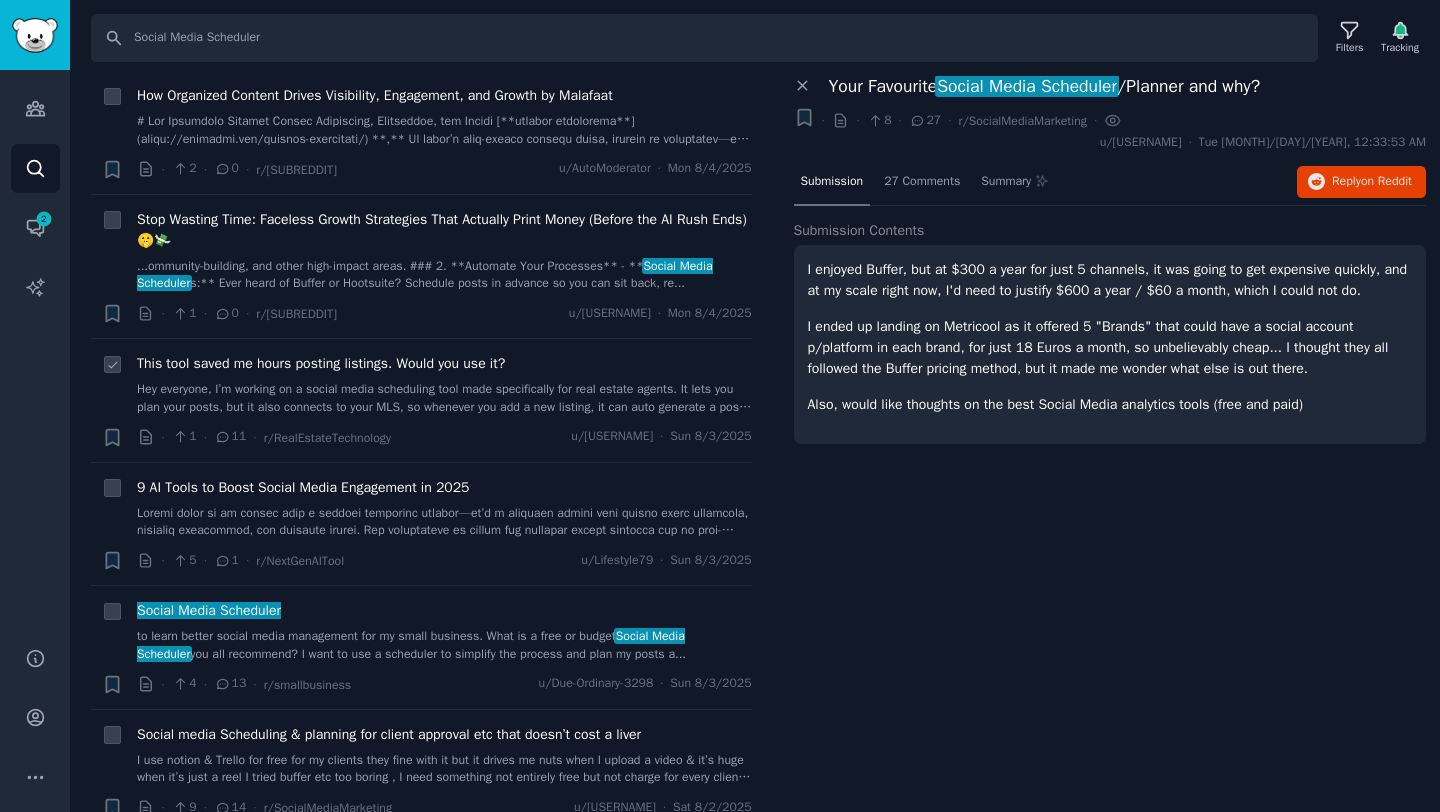 click on "Hey everyone,
I’m working on a social media scheduling tool made specifically for real estate agents.
It lets you plan your posts, but it also connects to your MLS, so whenever you add a new listing, it can auto generate a post with images + captions and schedule it for you.
No more manual posting every time a house goes live.
Would this actually be useful to you or your team?
Thanks in advance!" at bounding box center (444, 398) 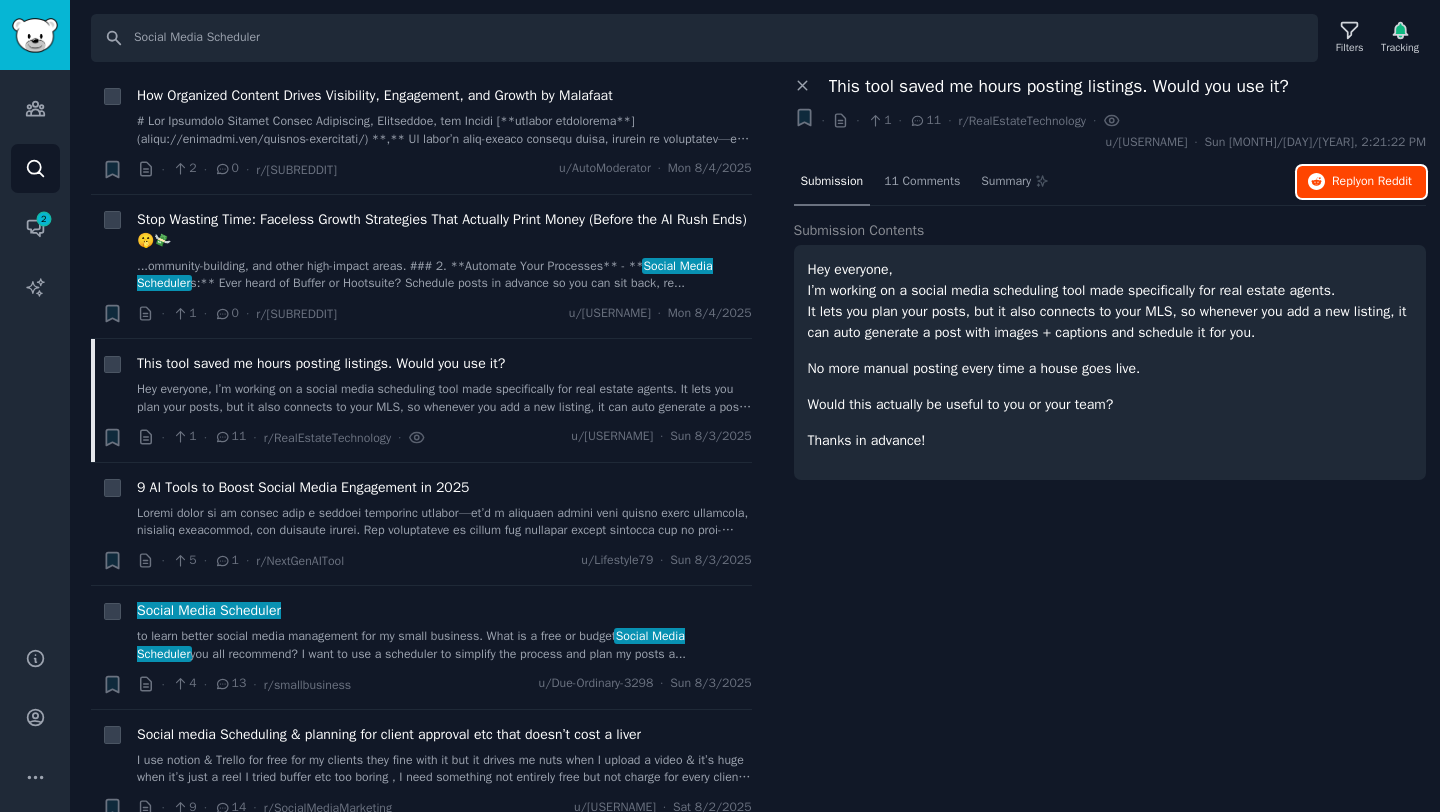 click on "Reply  on Reddit" at bounding box center [1372, 182] 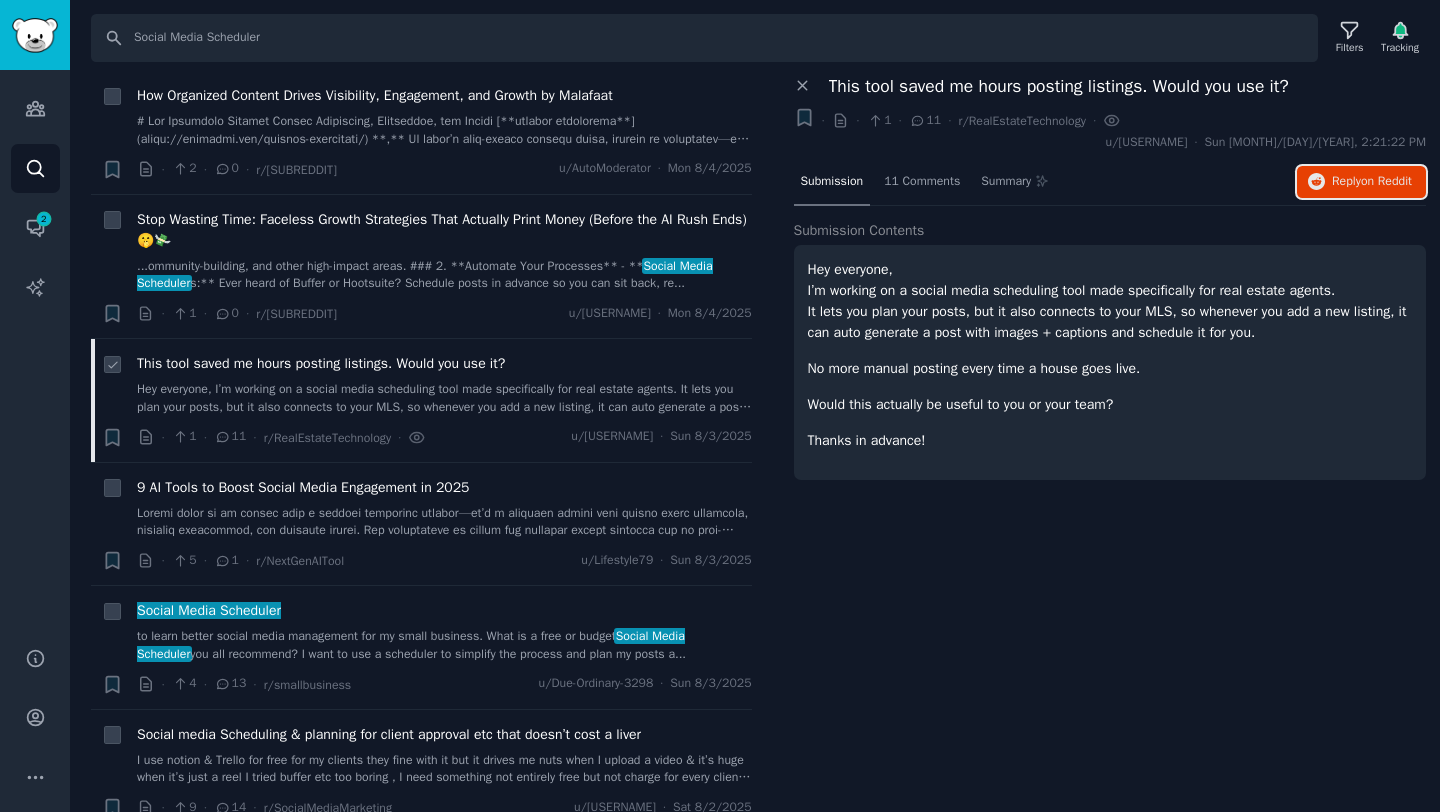 scroll, scrollTop: 2120, scrollLeft: 0, axis: vertical 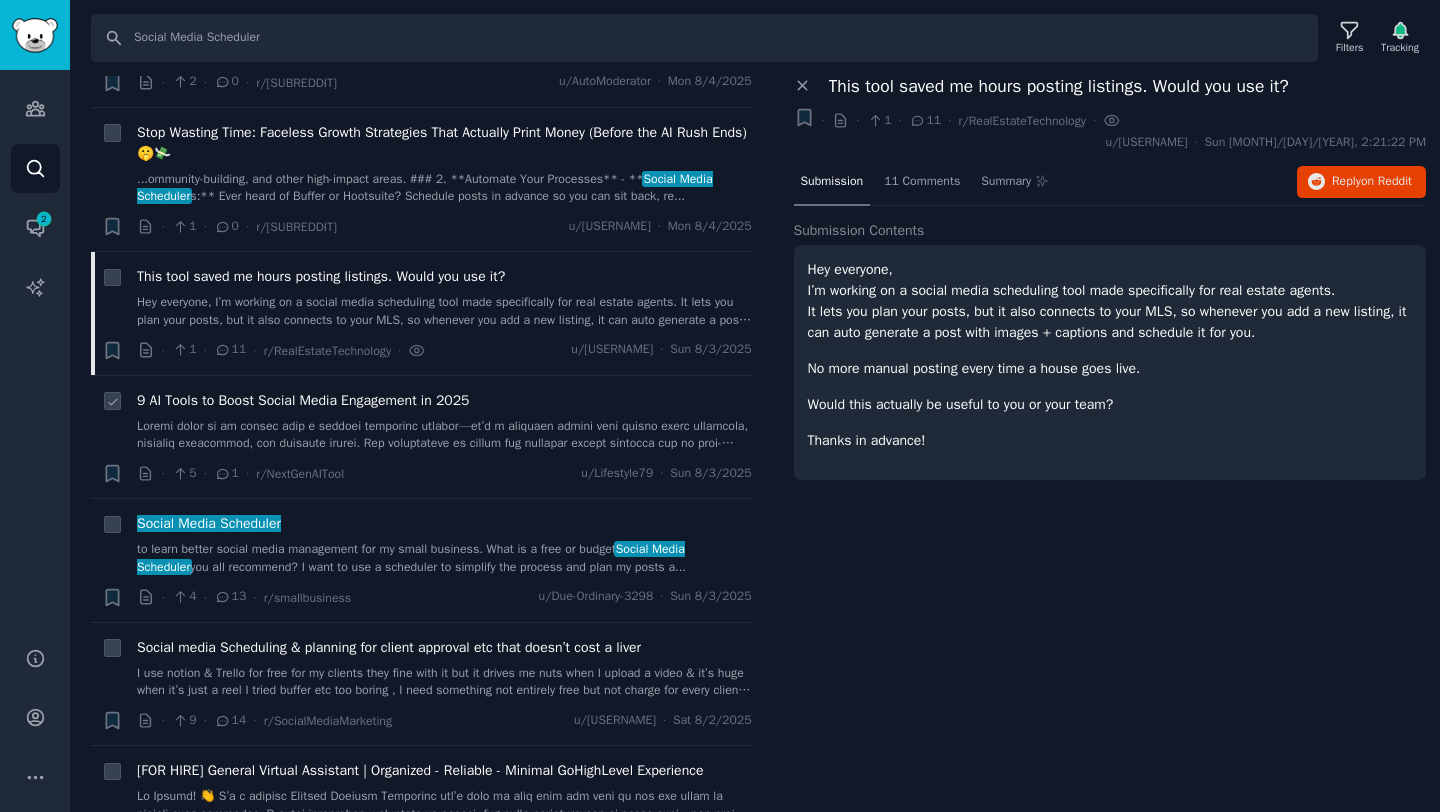 click at bounding box center [444, 435] 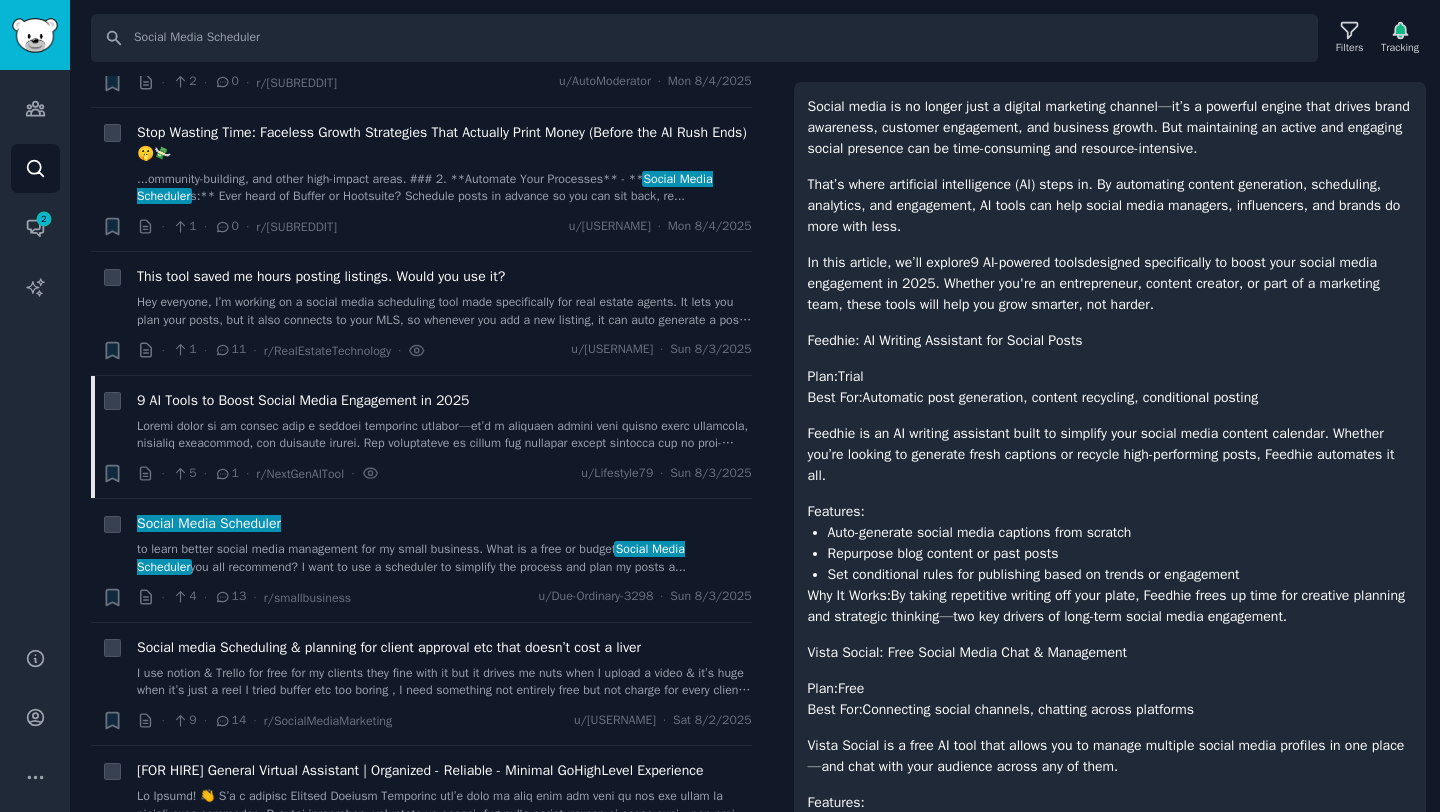 scroll, scrollTop: 0, scrollLeft: 0, axis: both 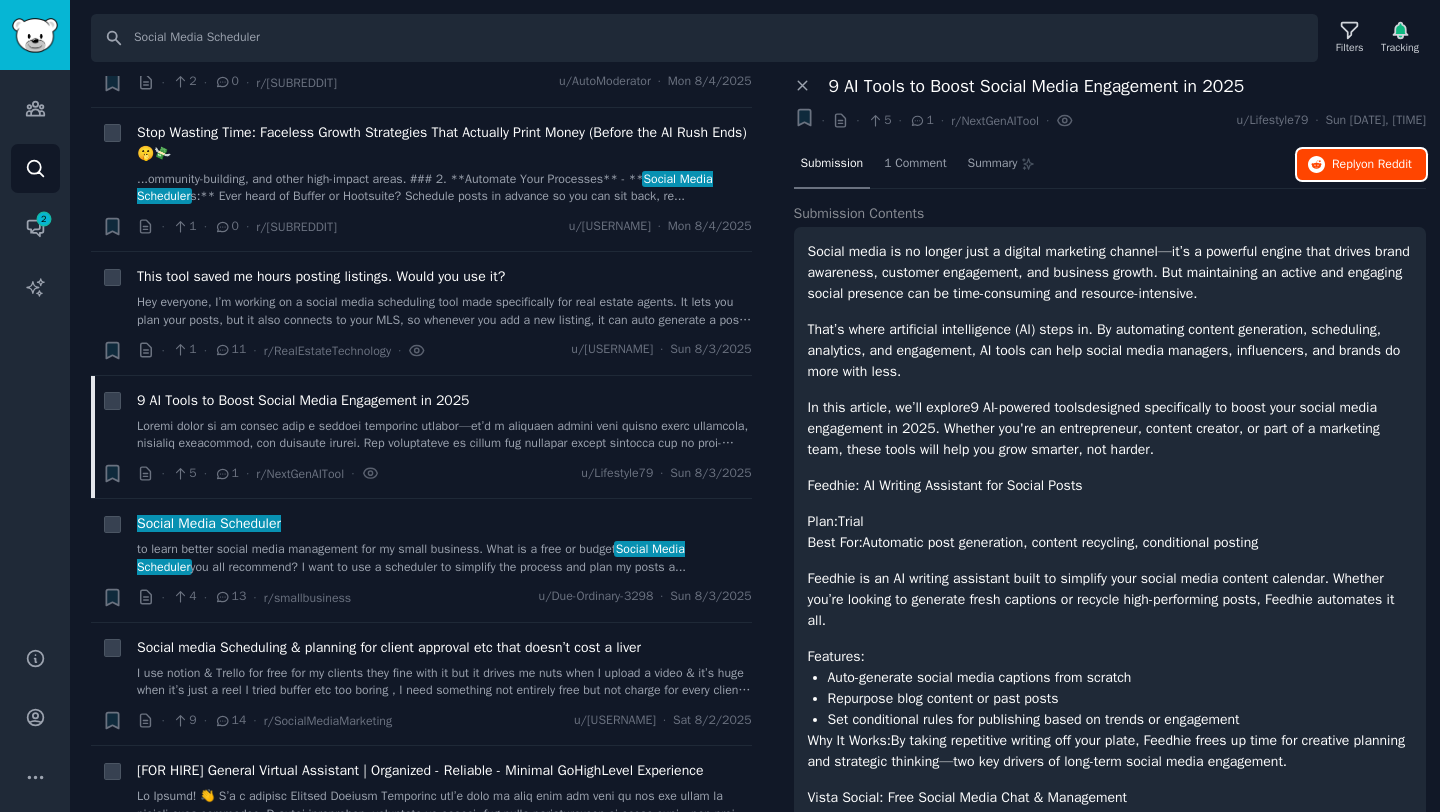 click on "Reply  on Reddit" at bounding box center (1361, 165) 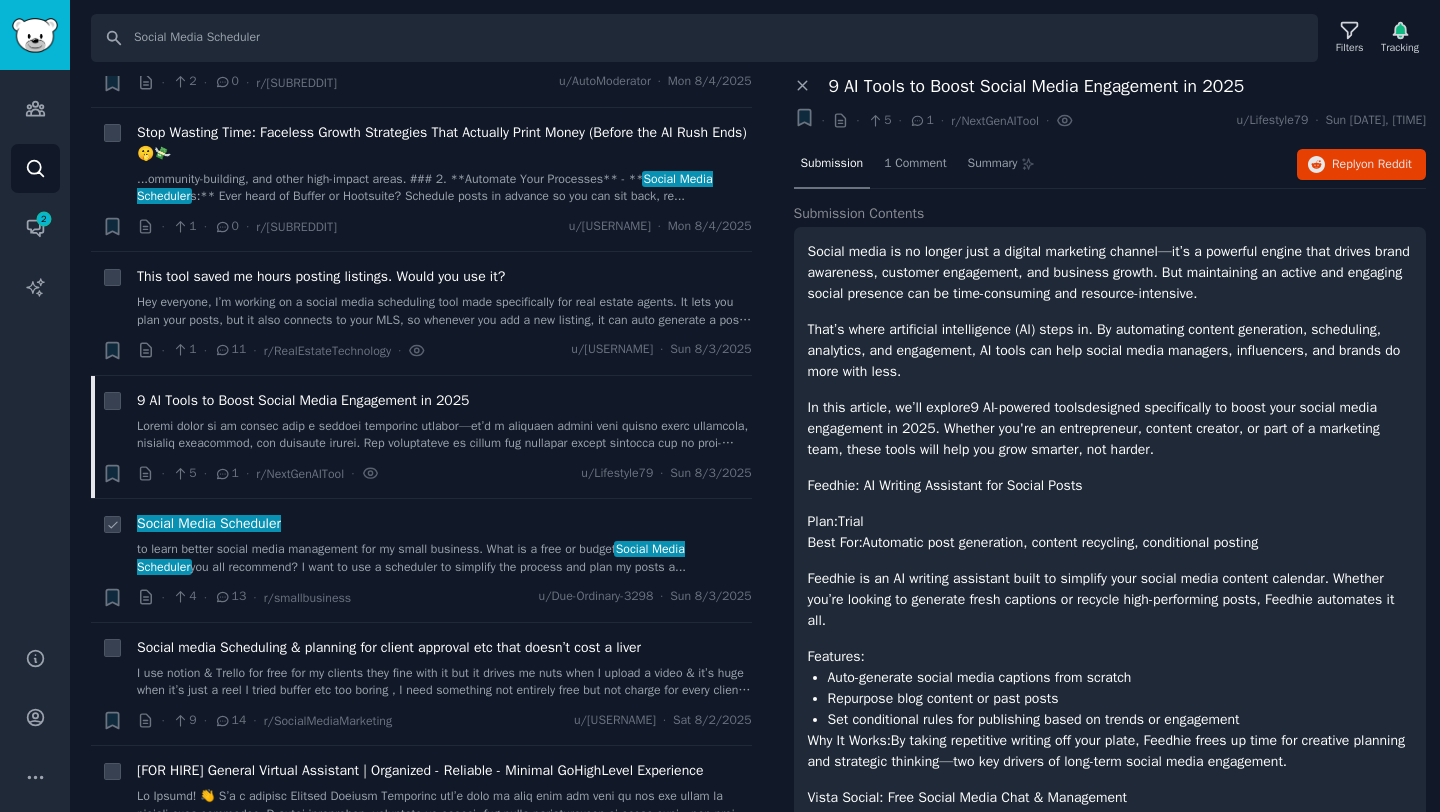 click on "... to learn better social media management for my small business. What is a free or budget  Social Media Scheduler  you all recommend? I want to use a scheduler to simplify the process and plan my posts a..." at bounding box center (444, 558) 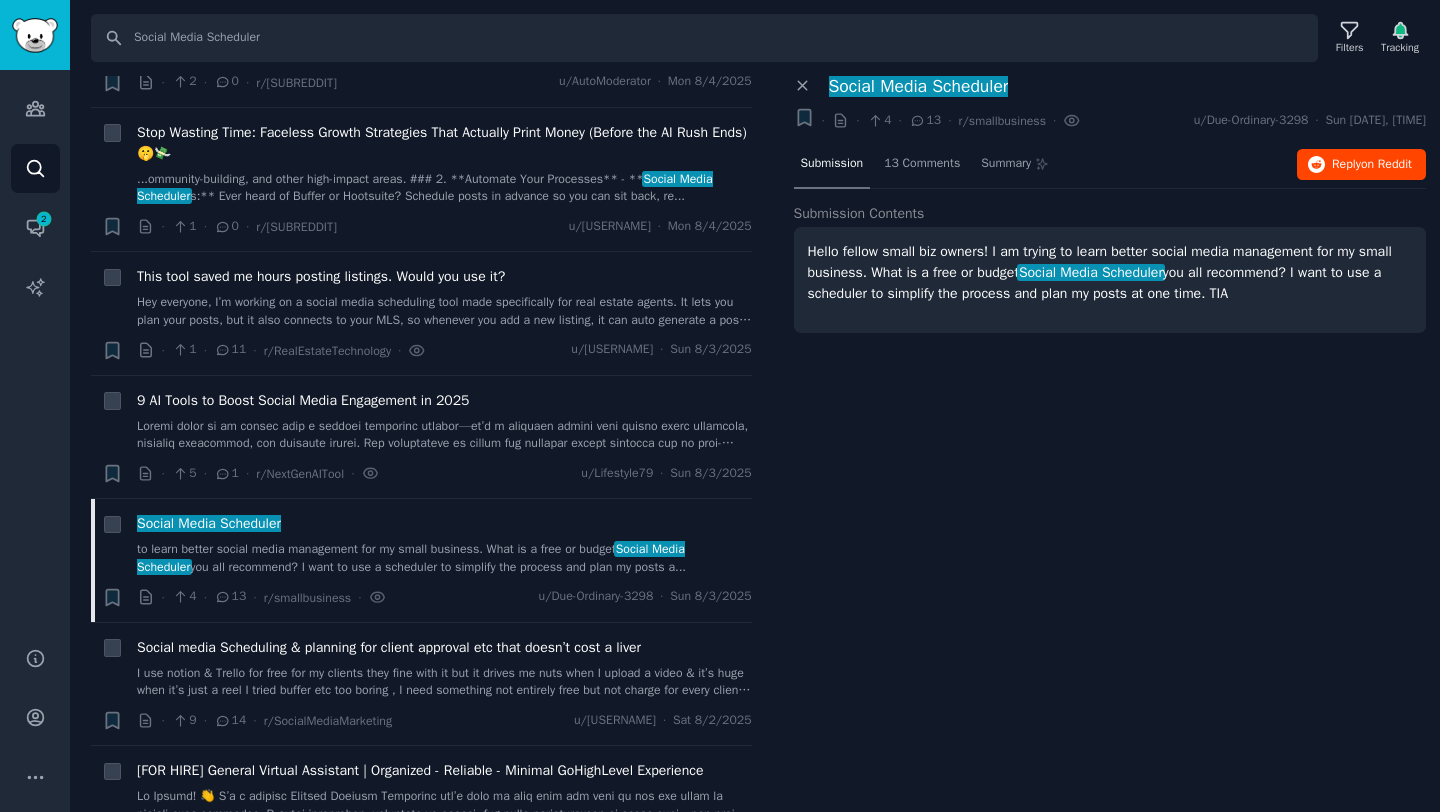 click on "Reply  on Reddit" at bounding box center (1372, 165) 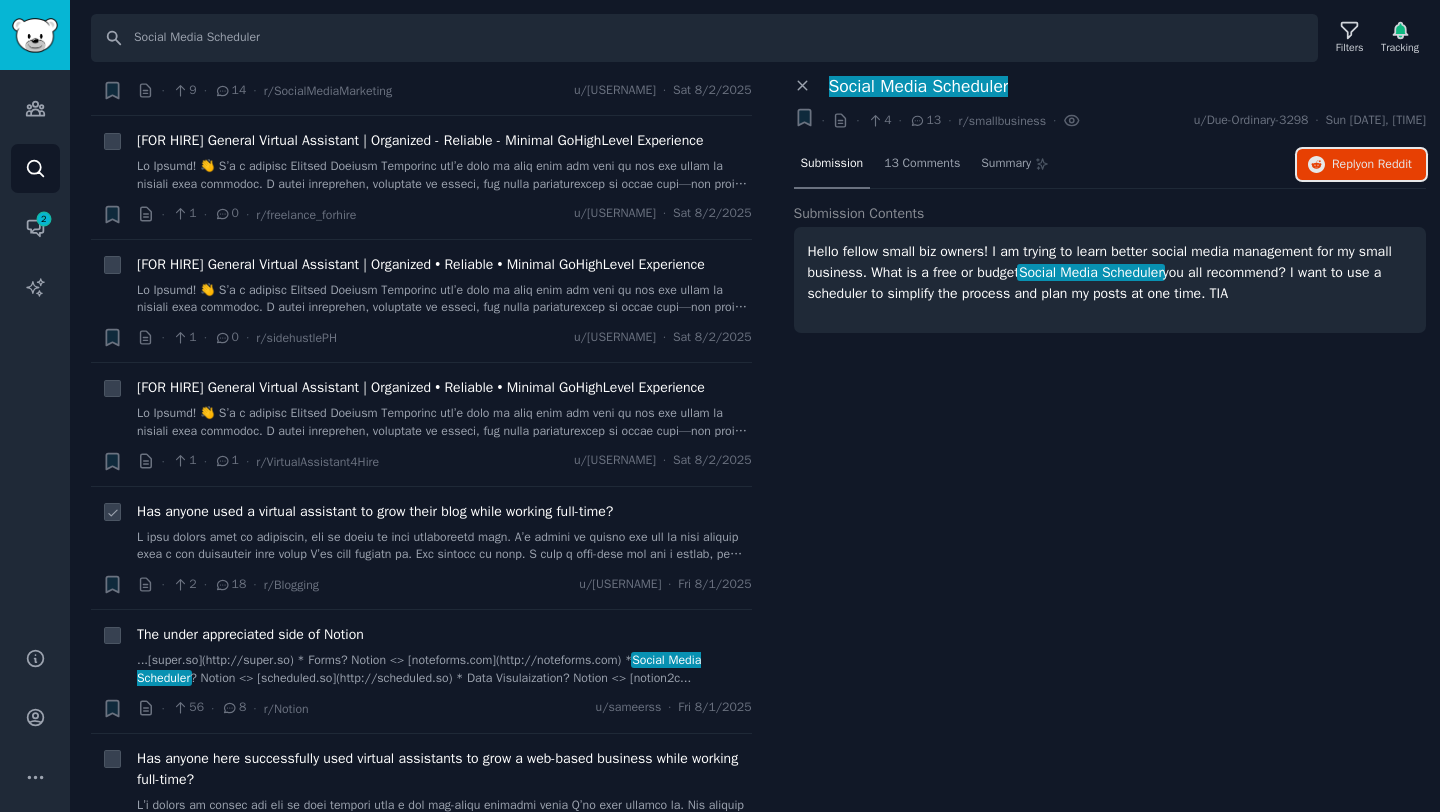 scroll, scrollTop: 2933, scrollLeft: 0, axis: vertical 